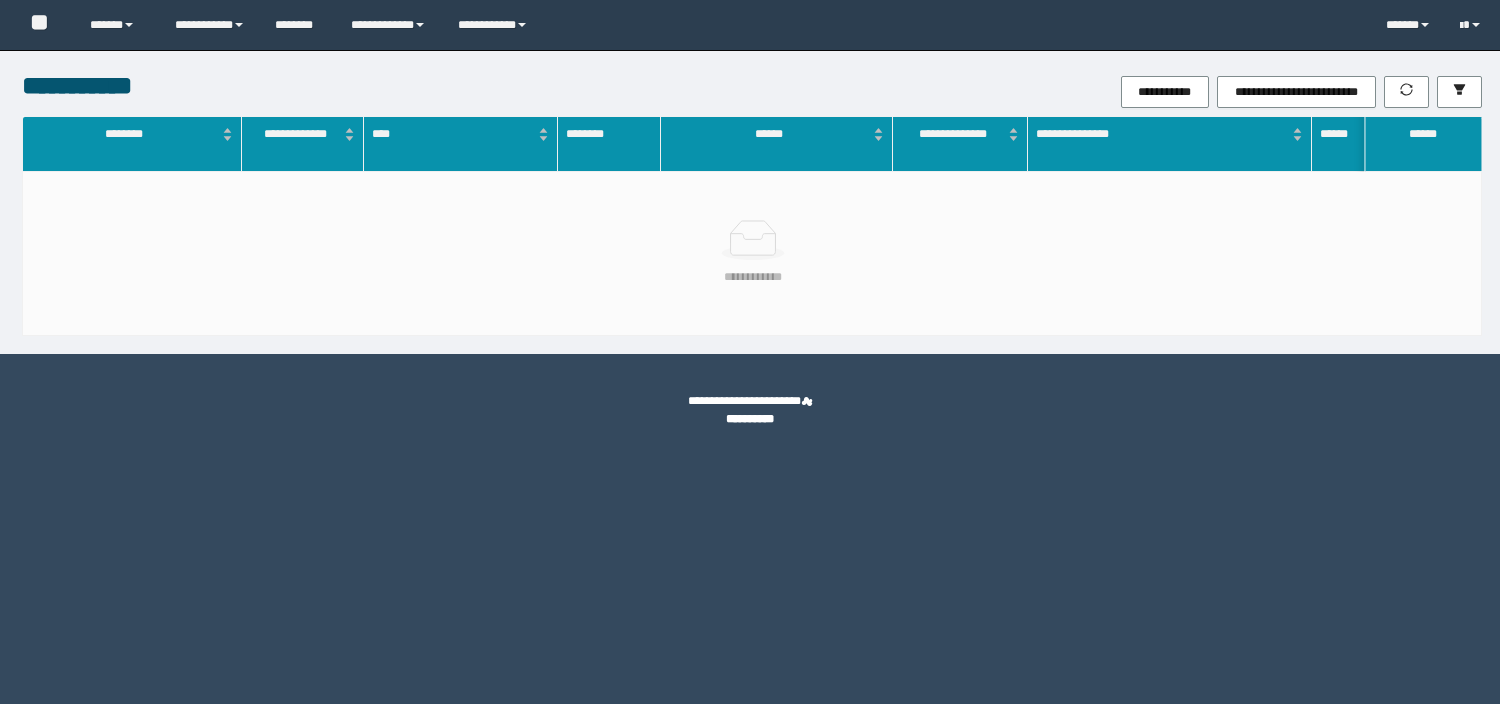 scroll, scrollTop: 0, scrollLeft: 0, axis: both 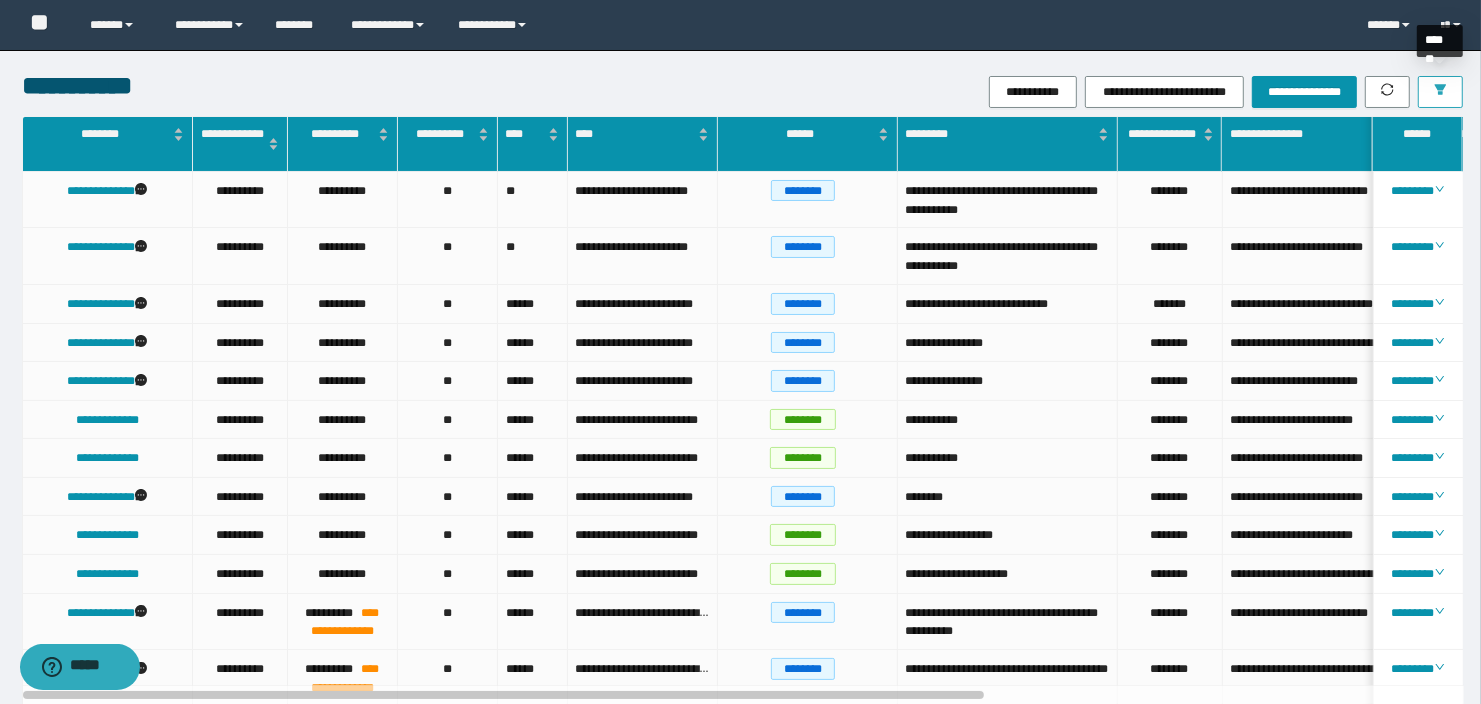 click 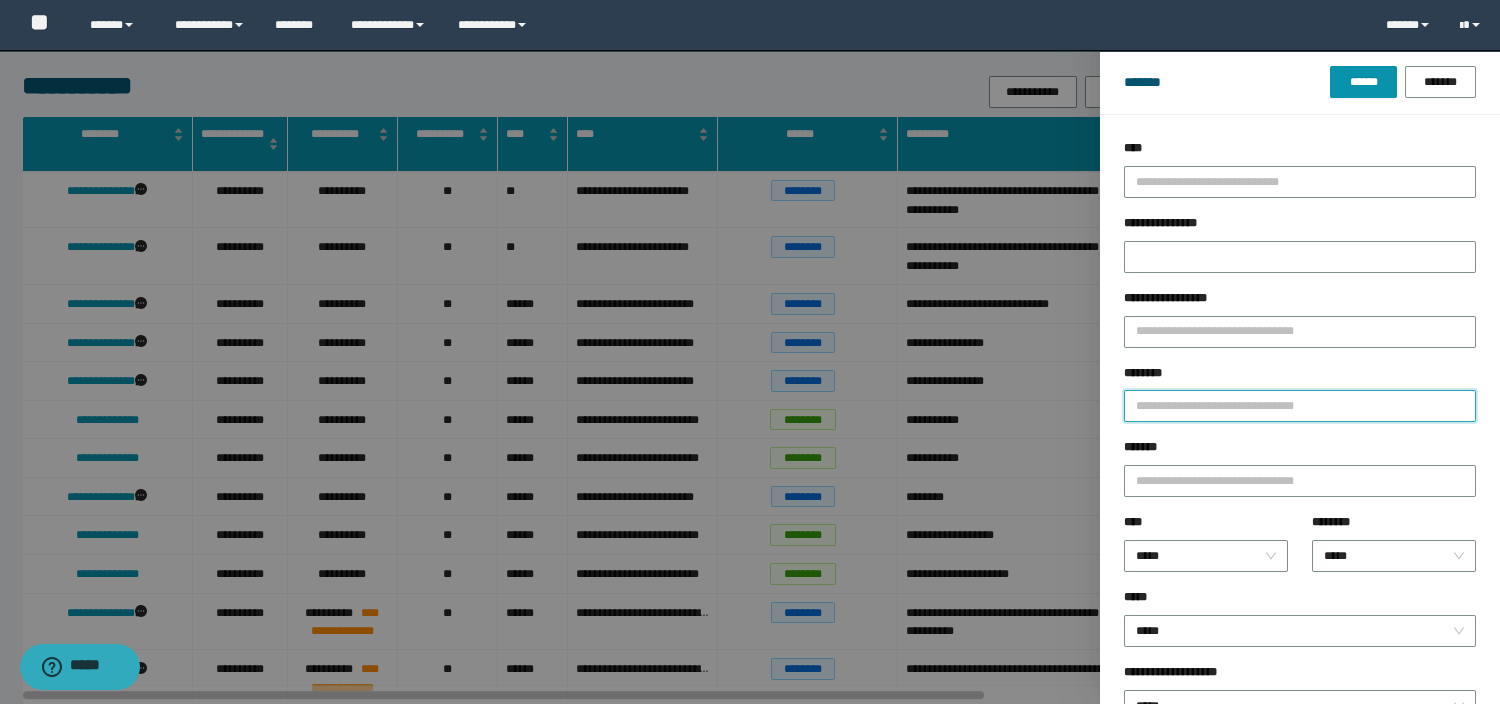 click on "********" at bounding box center (1300, 406) 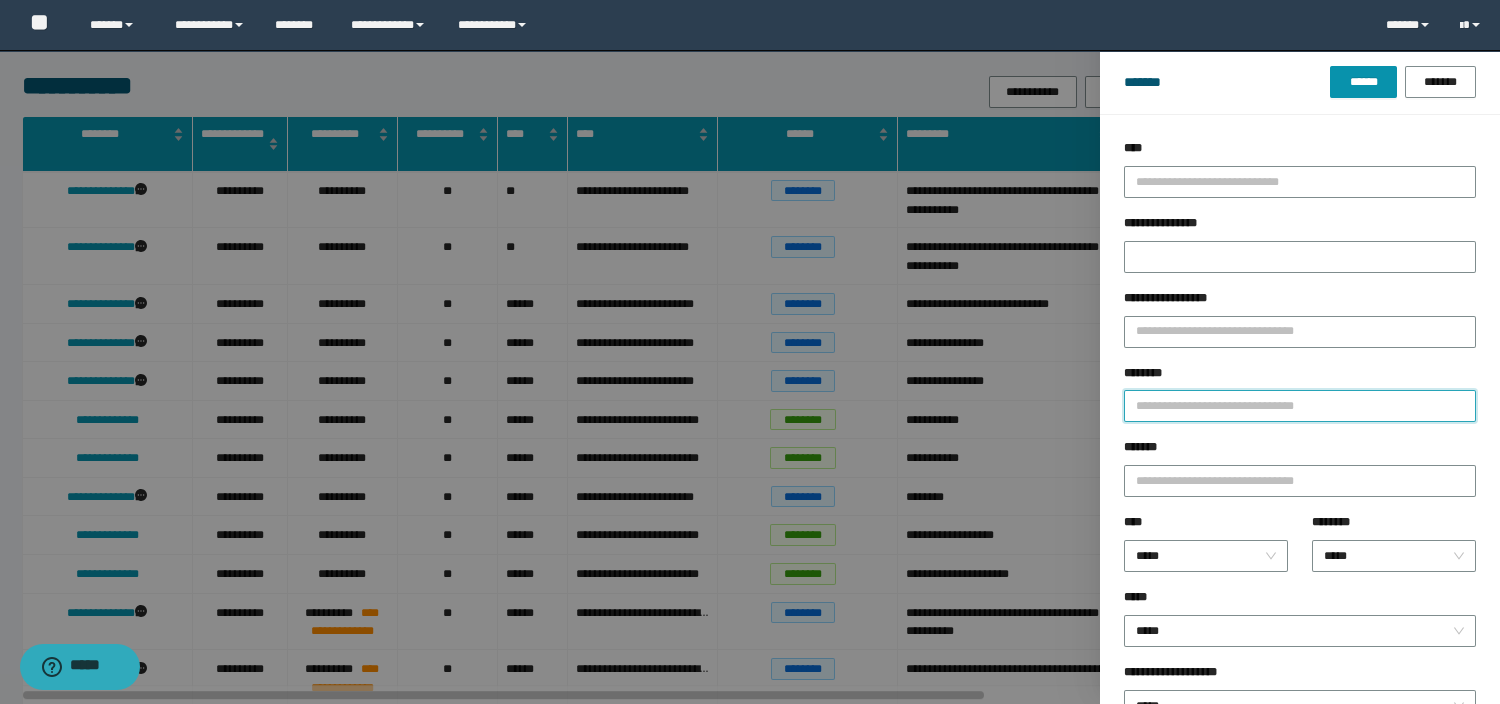 paste on "********" 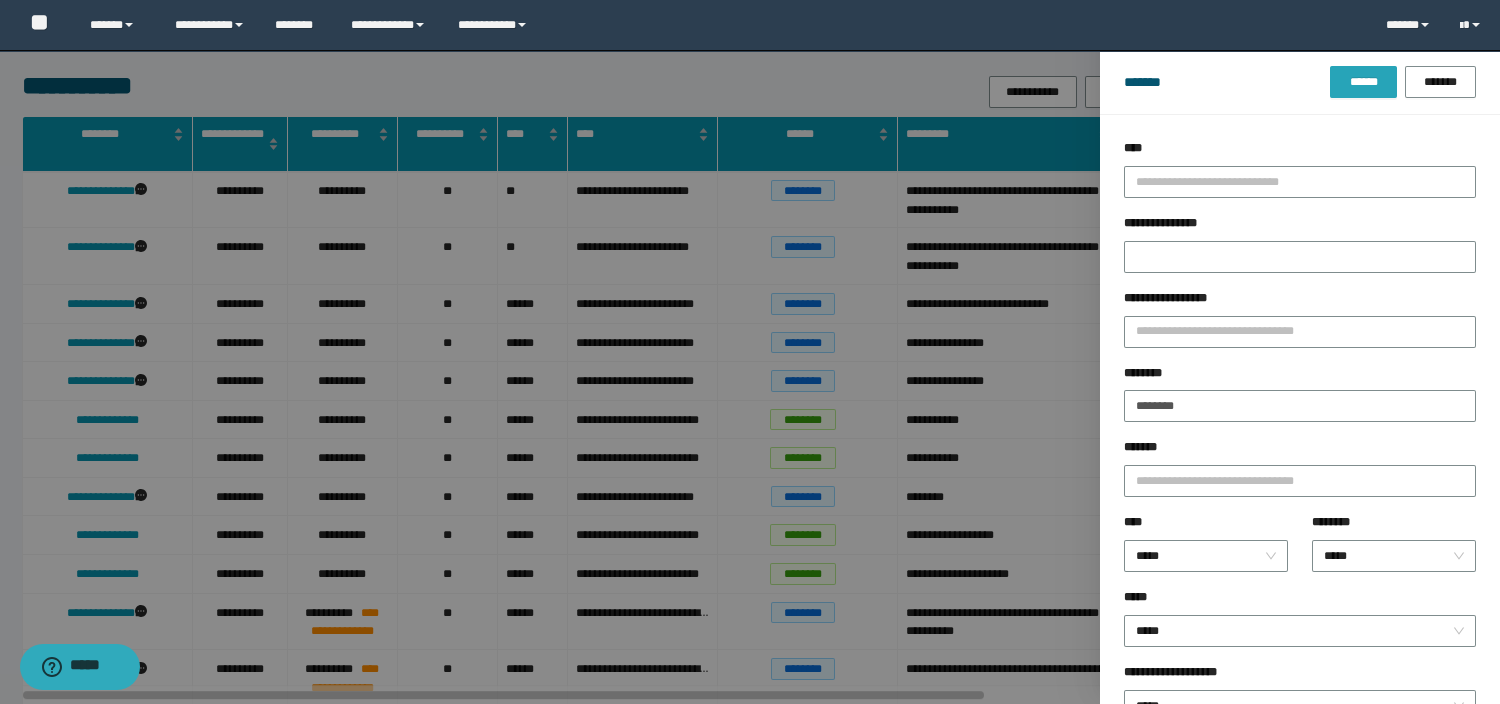 click on "******" at bounding box center [1363, 82] 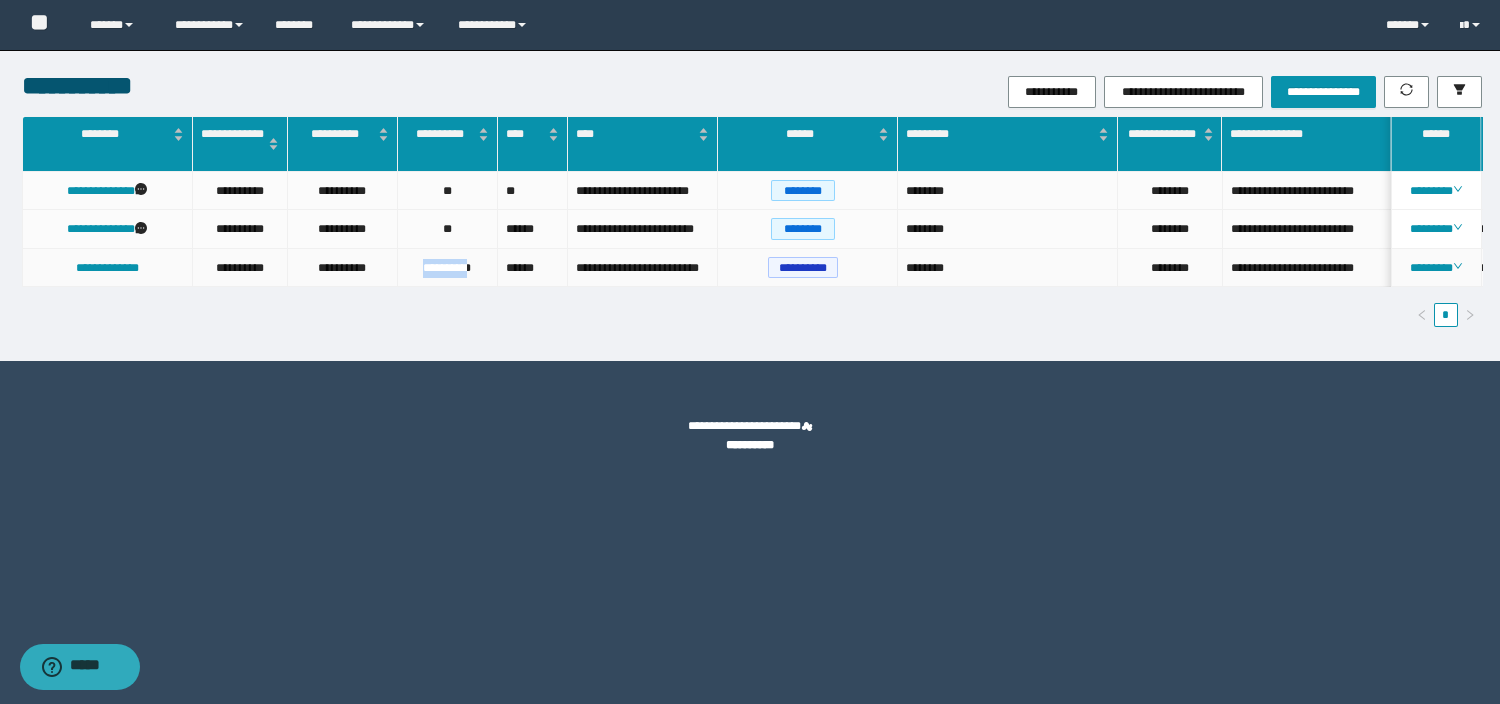 drag, startPoint x: 472, startPoint y: 262, endPoint x: 356, endPoint y: 320, distance: 129.69194 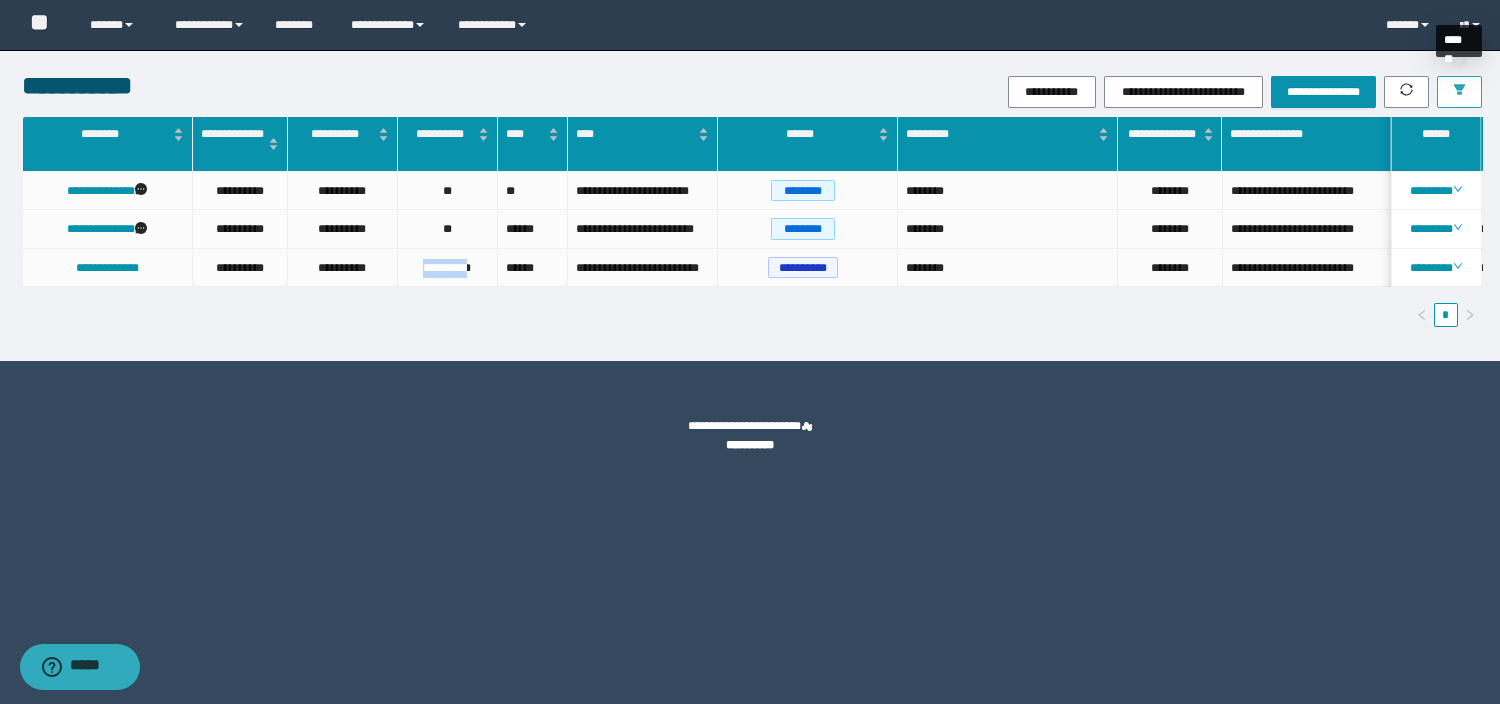 click at bounding box center [1459, 92] 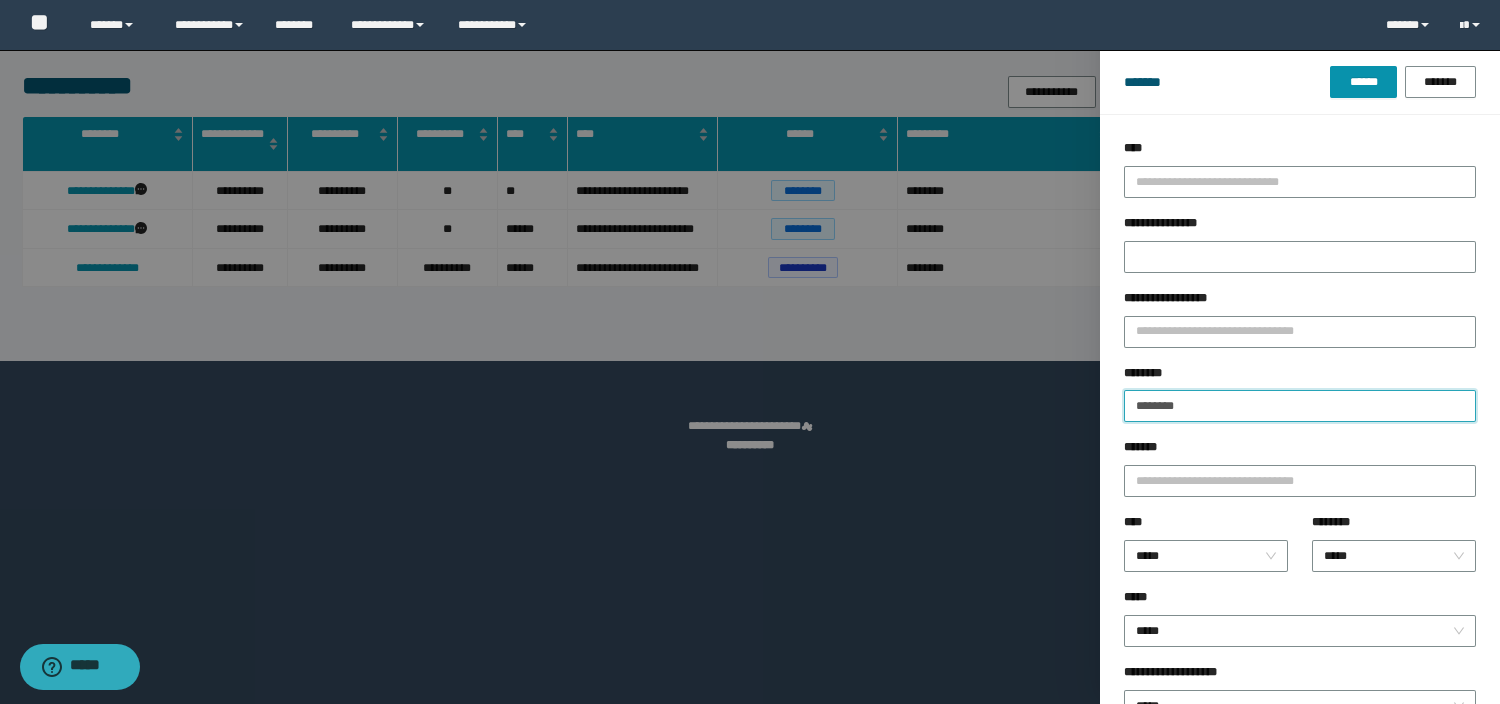 drag, startPoint x: 1219, startPoint y: 407, endPoint x: 1010, endPoint y: 401, distance: 209.0861 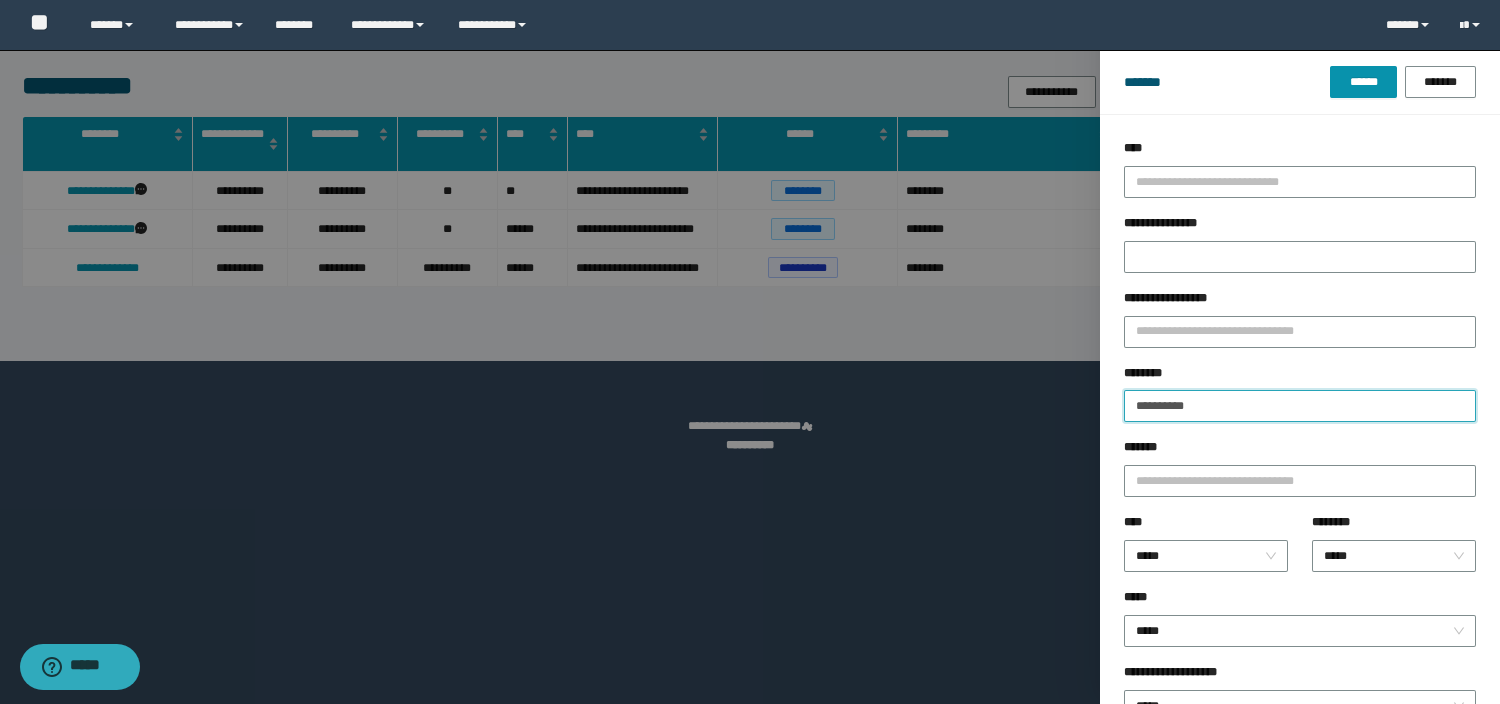click on "******" at bounding box center (1363, 82) 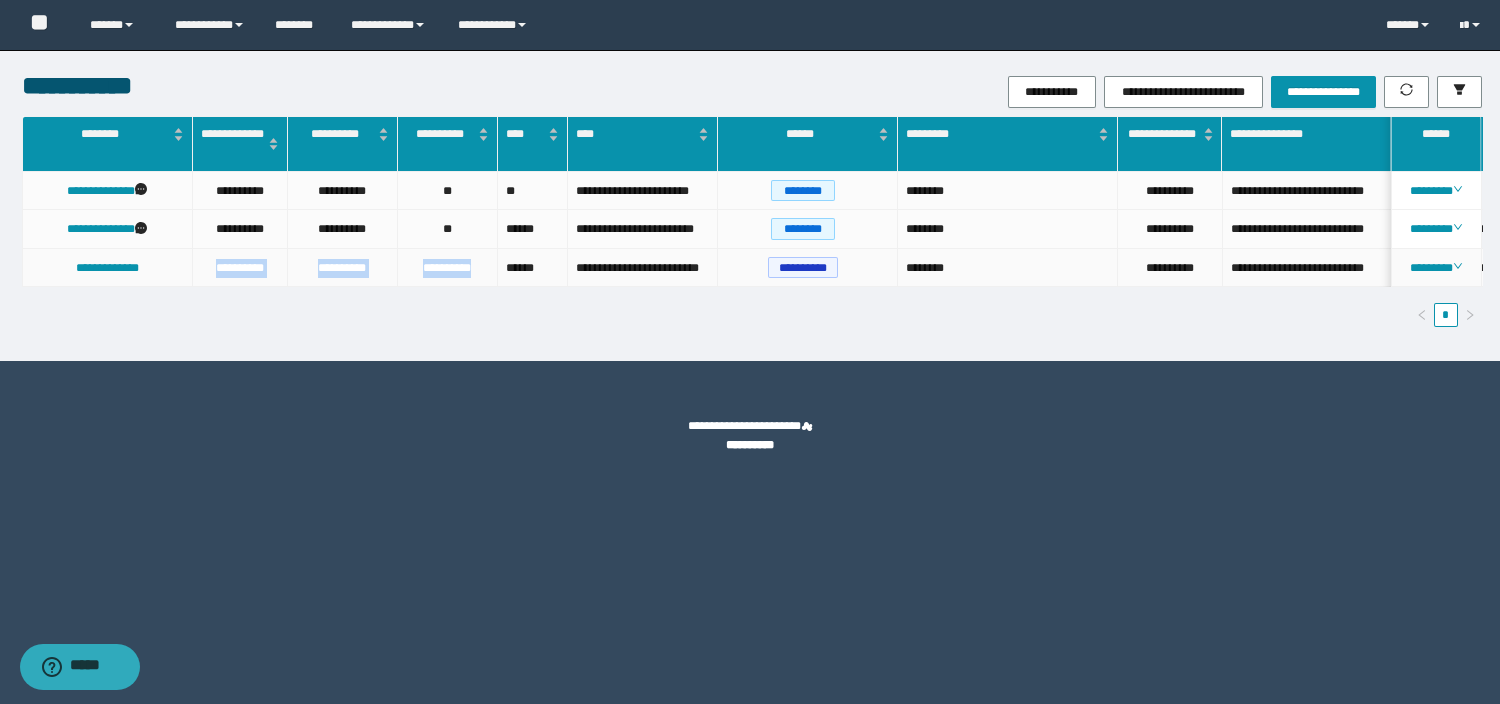 drag, startPoint x: 485, startPoint y: 269, endPoint x: 185, endPoint y: 270, distance: 300.00168 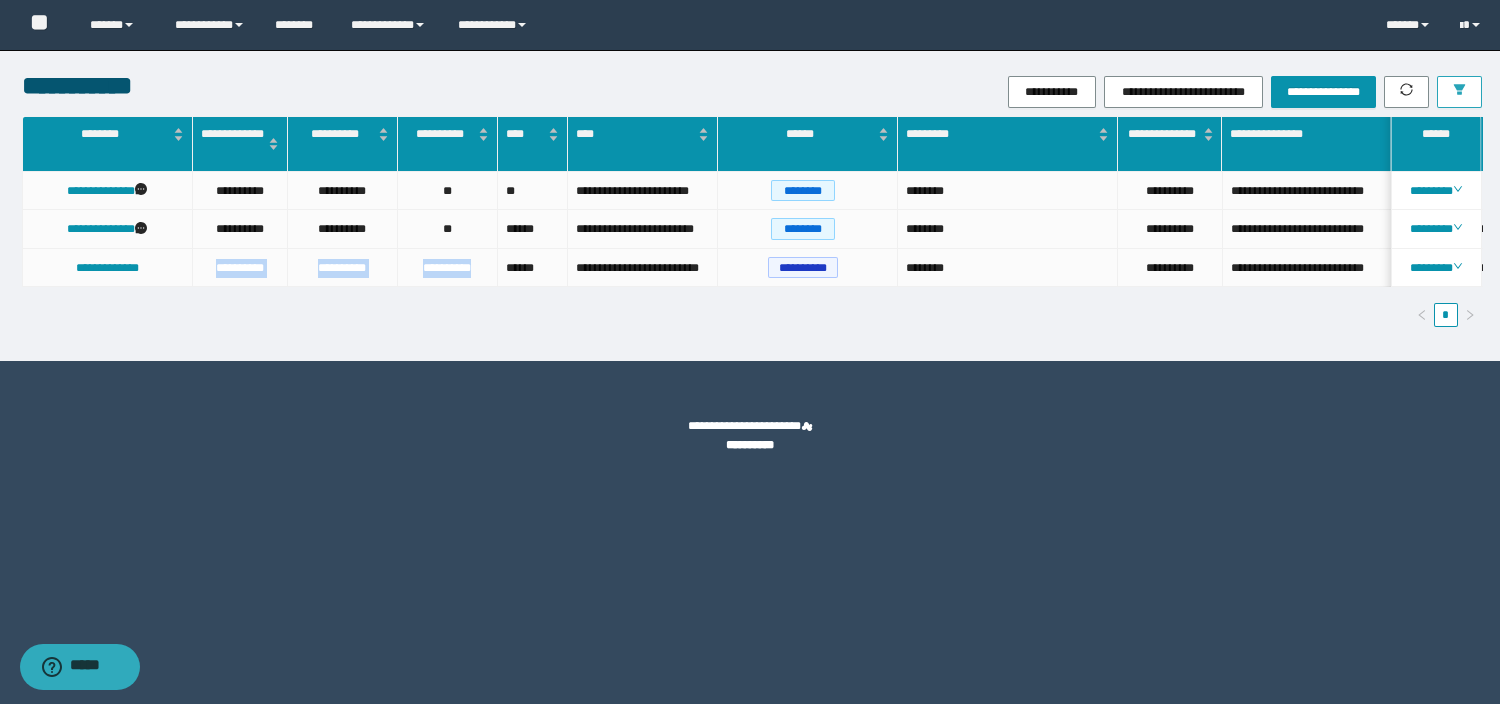 click at bounding box center [1459, 92] 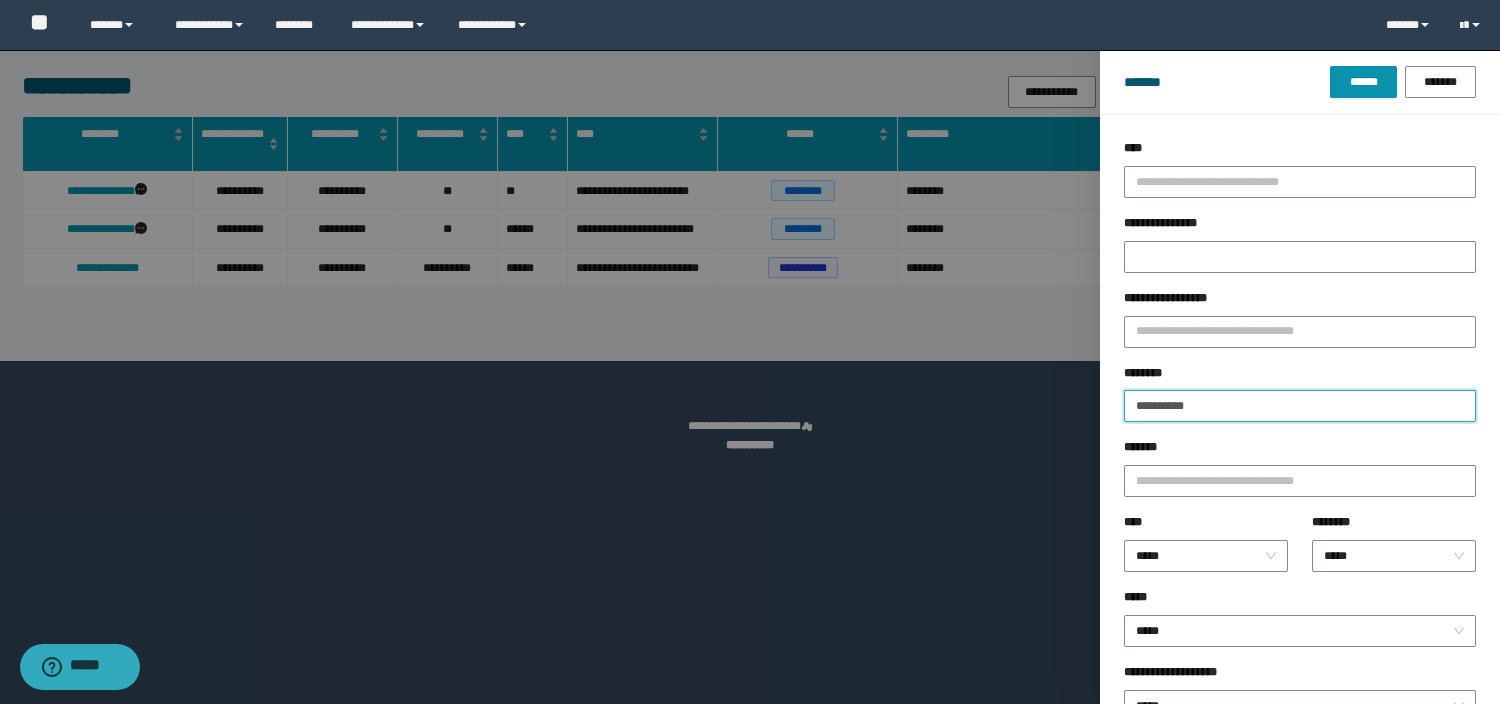 drag, startPoint x: 1228, startPoint y: 409, endPoint x: 1065, endPoint y: 413, distance: 163.04907 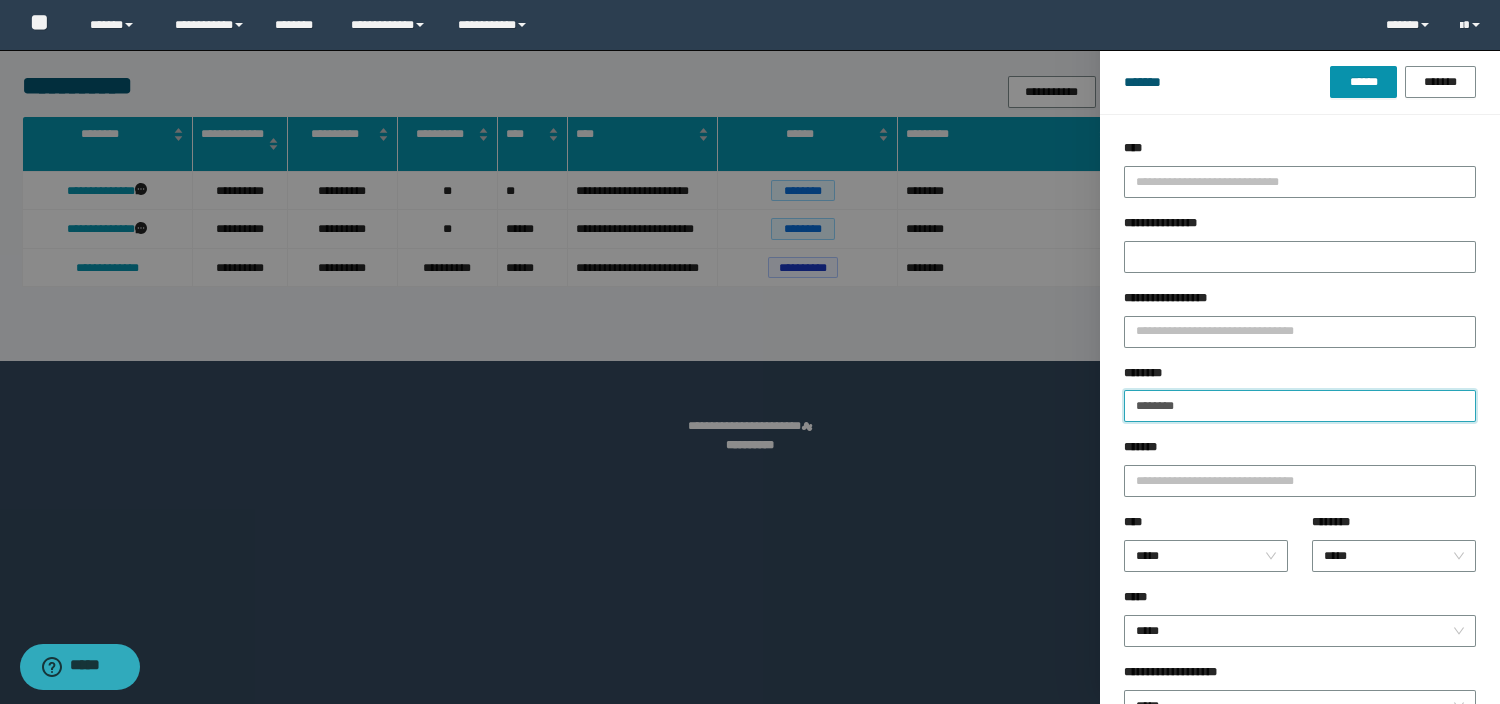 click on "******" at bounding box center (1363, 82) 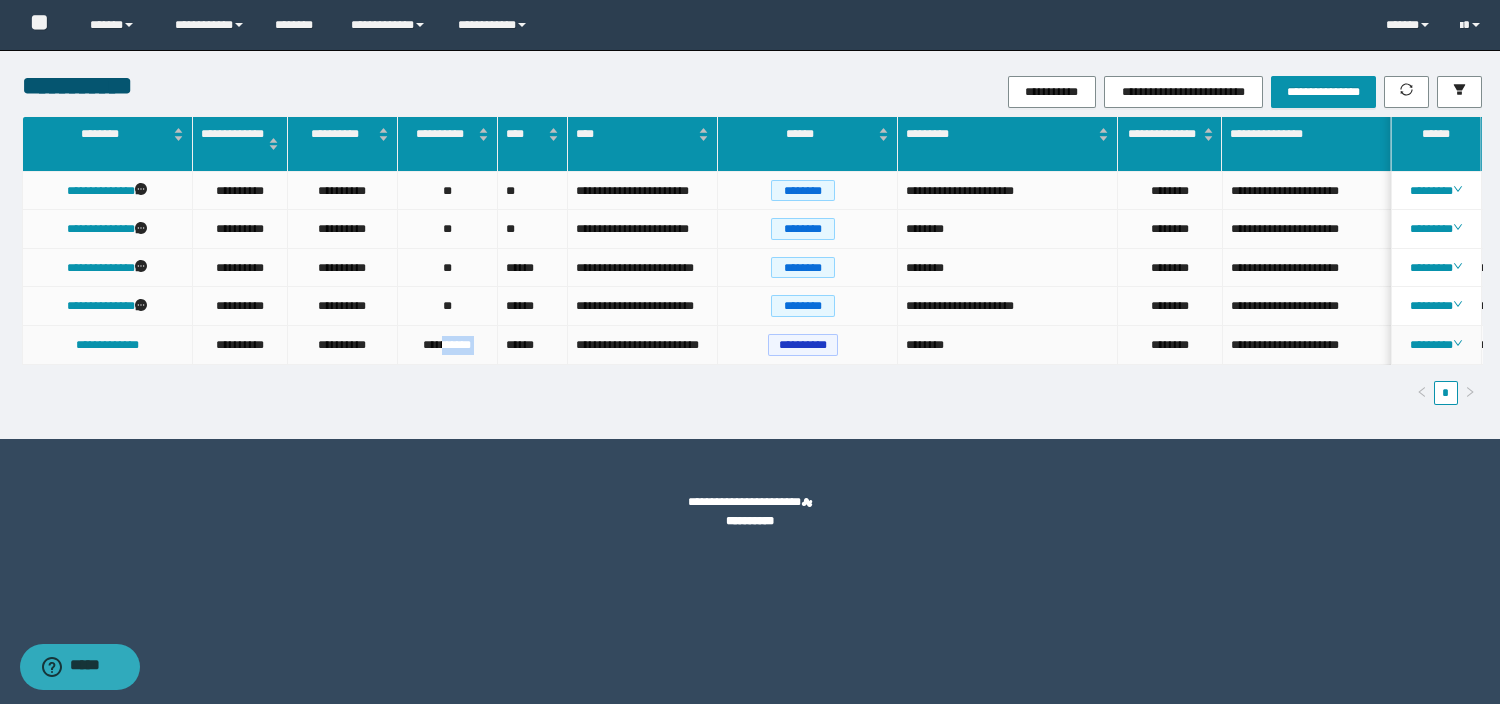 drag, startPoint x: 442, startPoint y: 350, endPoint x: 503, endPoint y: 364, distance: 62.58594 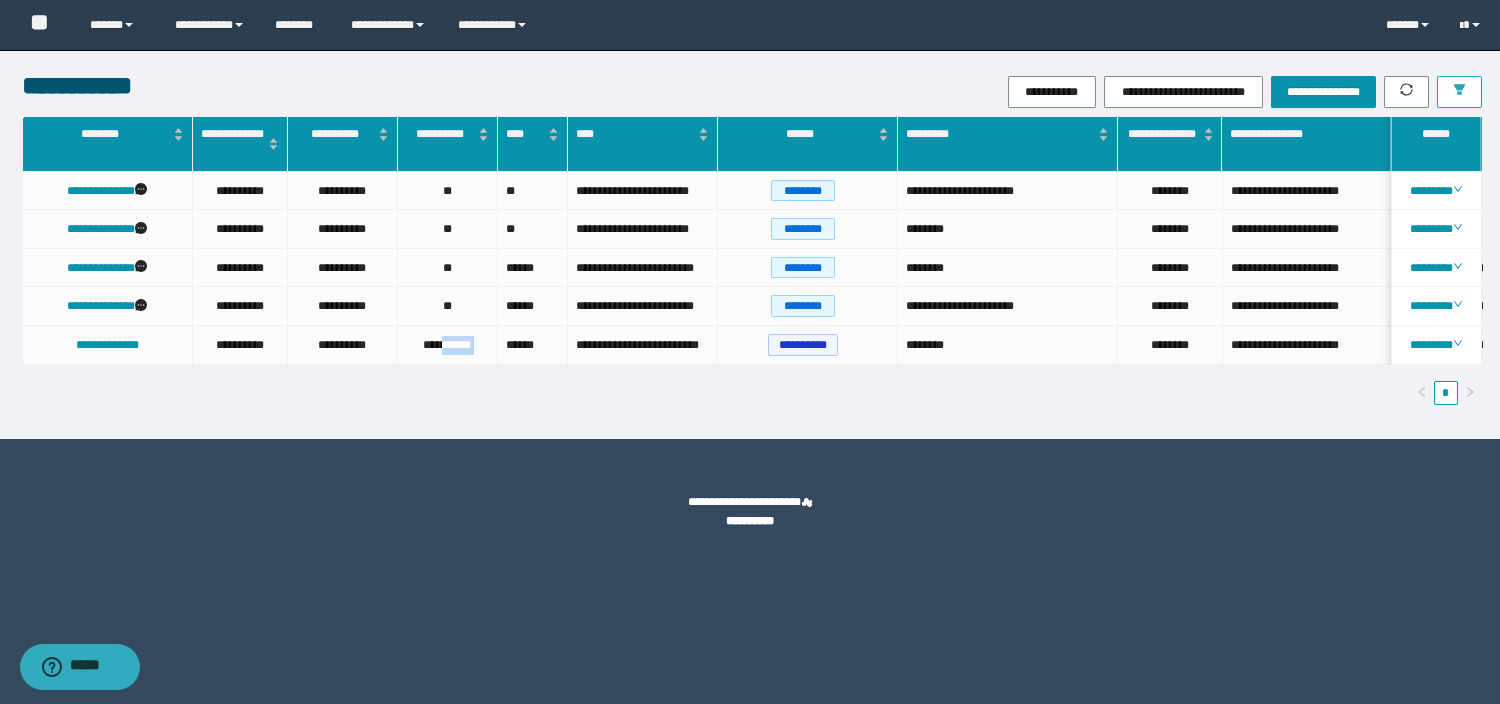 click at bounding box center [1459, 92] 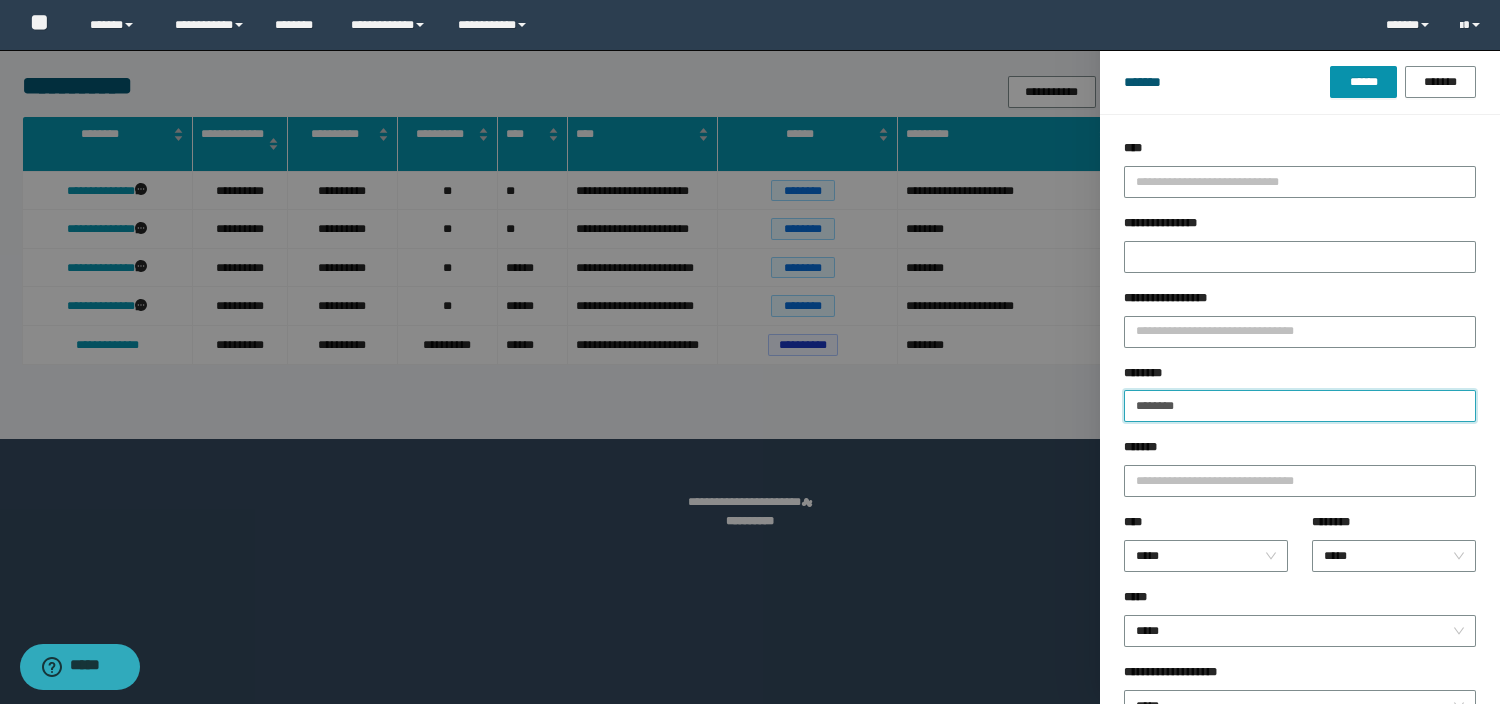 drag, startPoint x: 1212, startPoint y: 406, endPoint x: 920, endPoint y: 460, distance: 296.95117 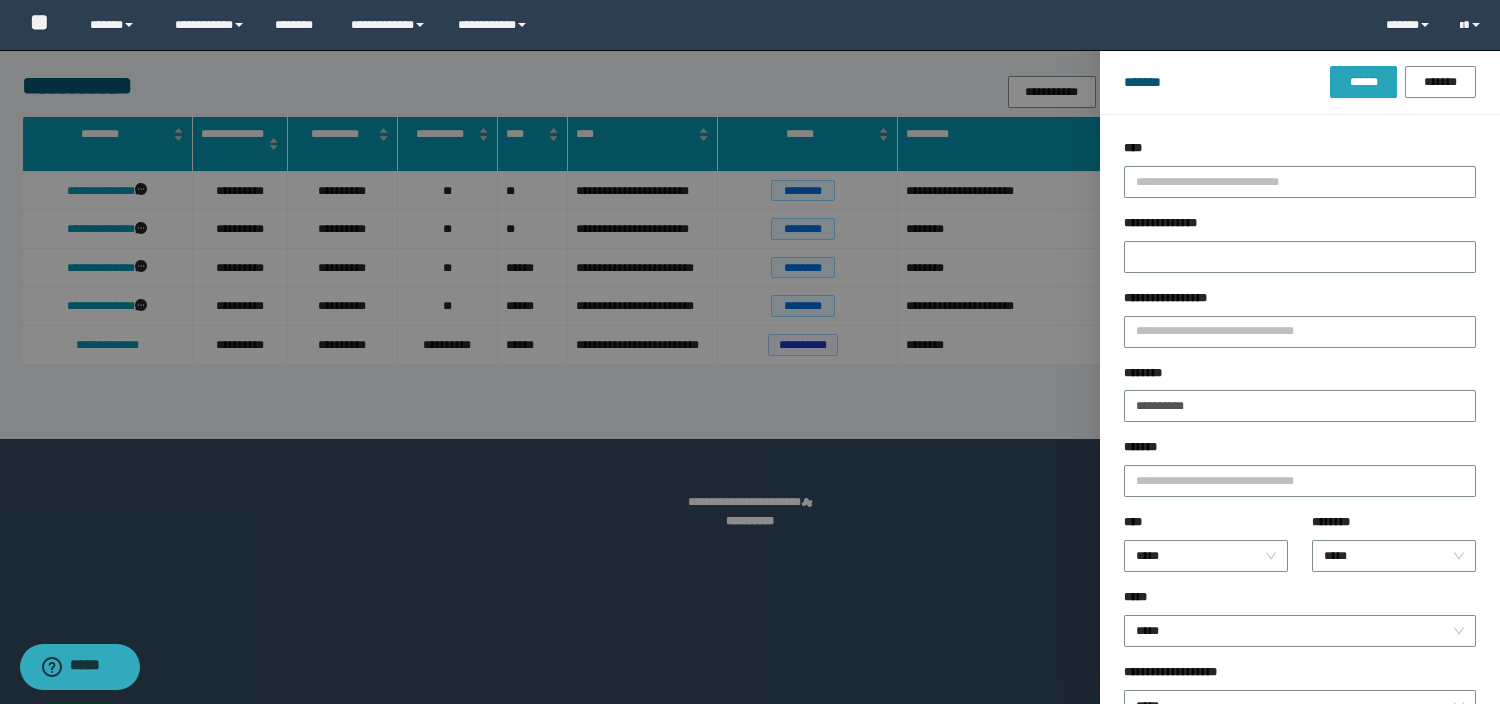click on "******" at bounding box center (1363, 82) 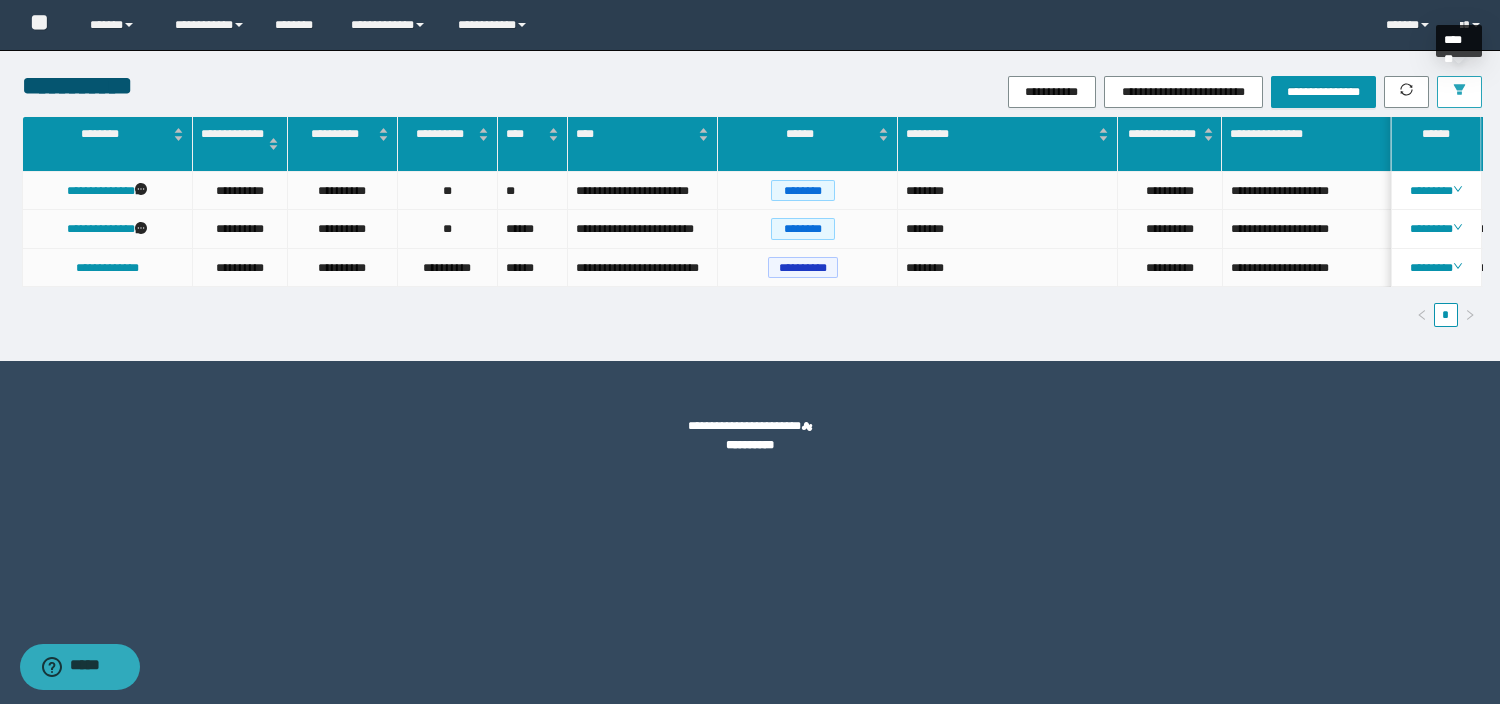 click at bounding box center (1459, 92) 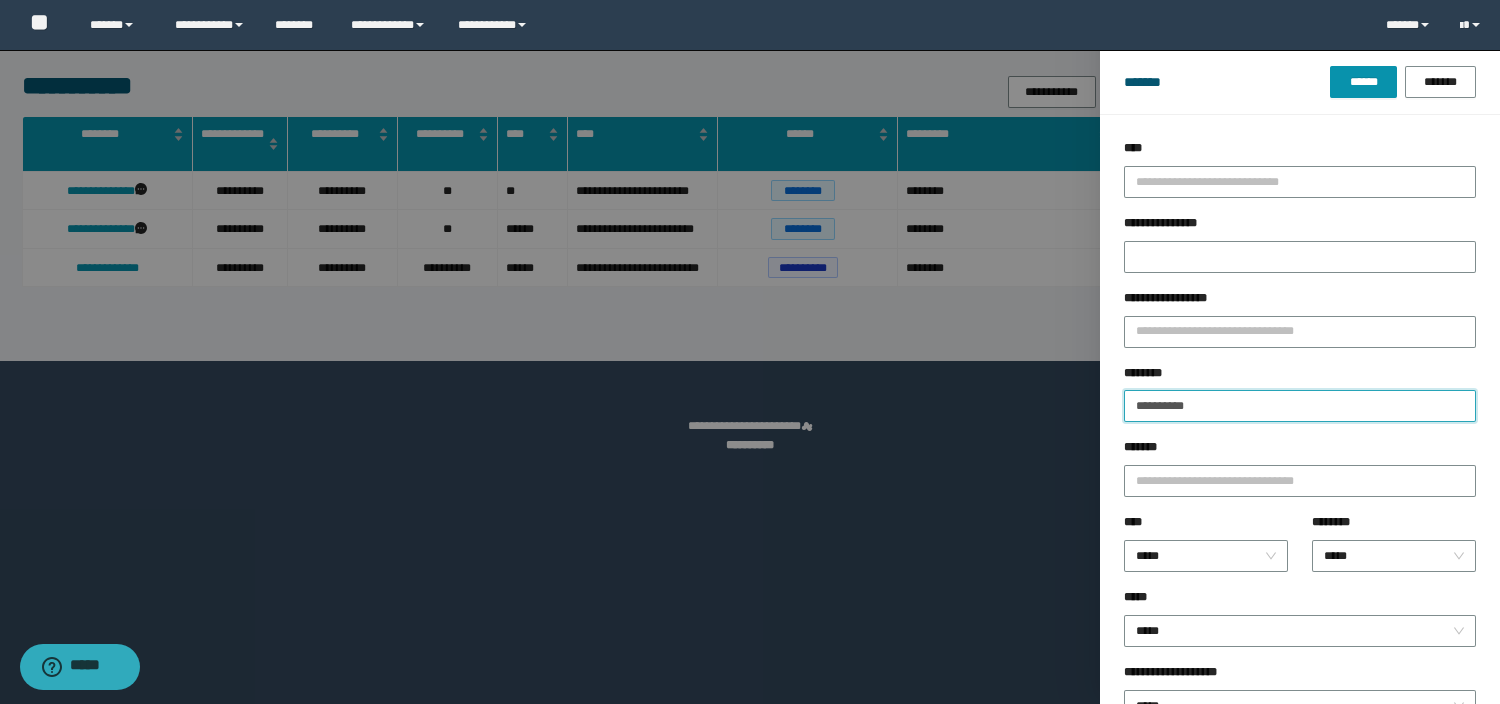 click on "**********" at bounding box center [1300, 406] 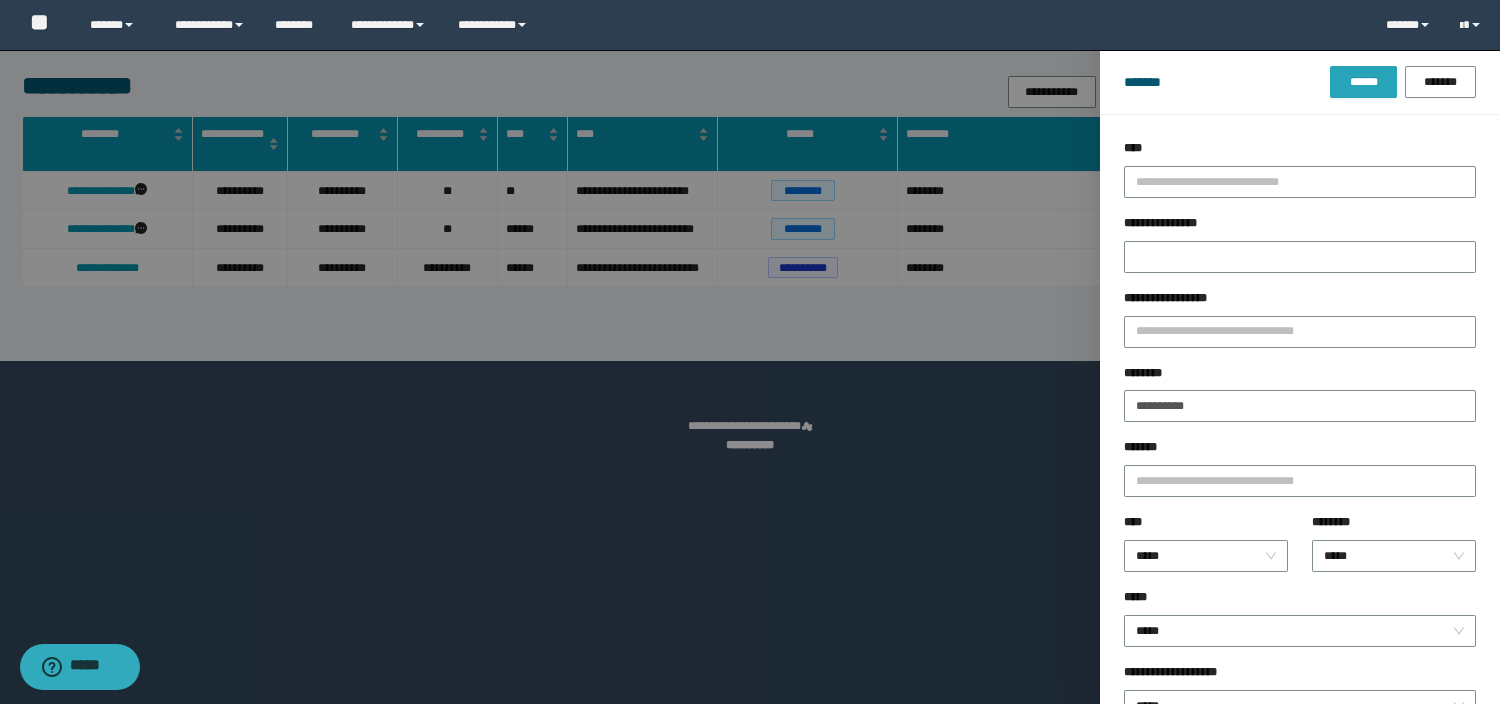 click on "******" at bounding box center (1363, 82) 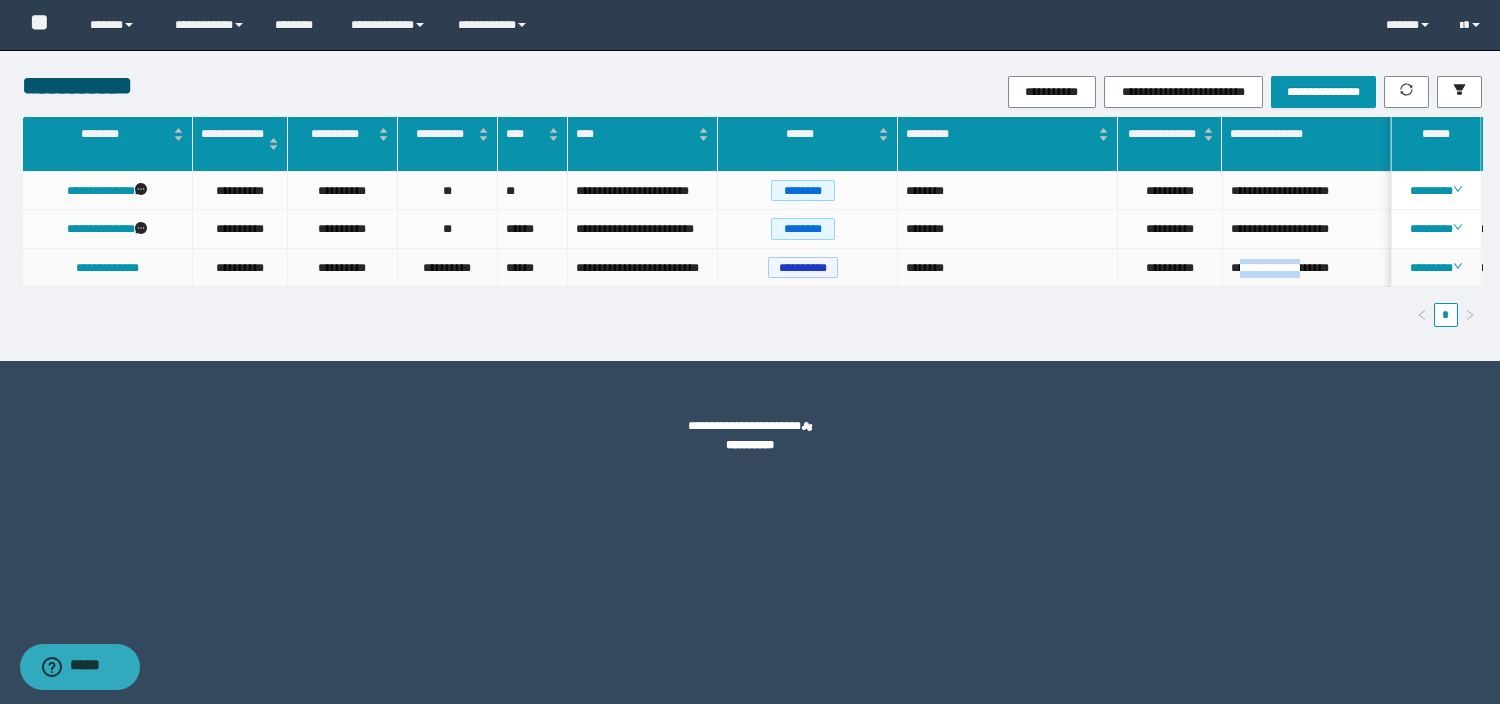 drag, startPoint x: 1299, startPoint y: 269, endPoint x: 1244, endPoint y: 274, distance: 55.226807 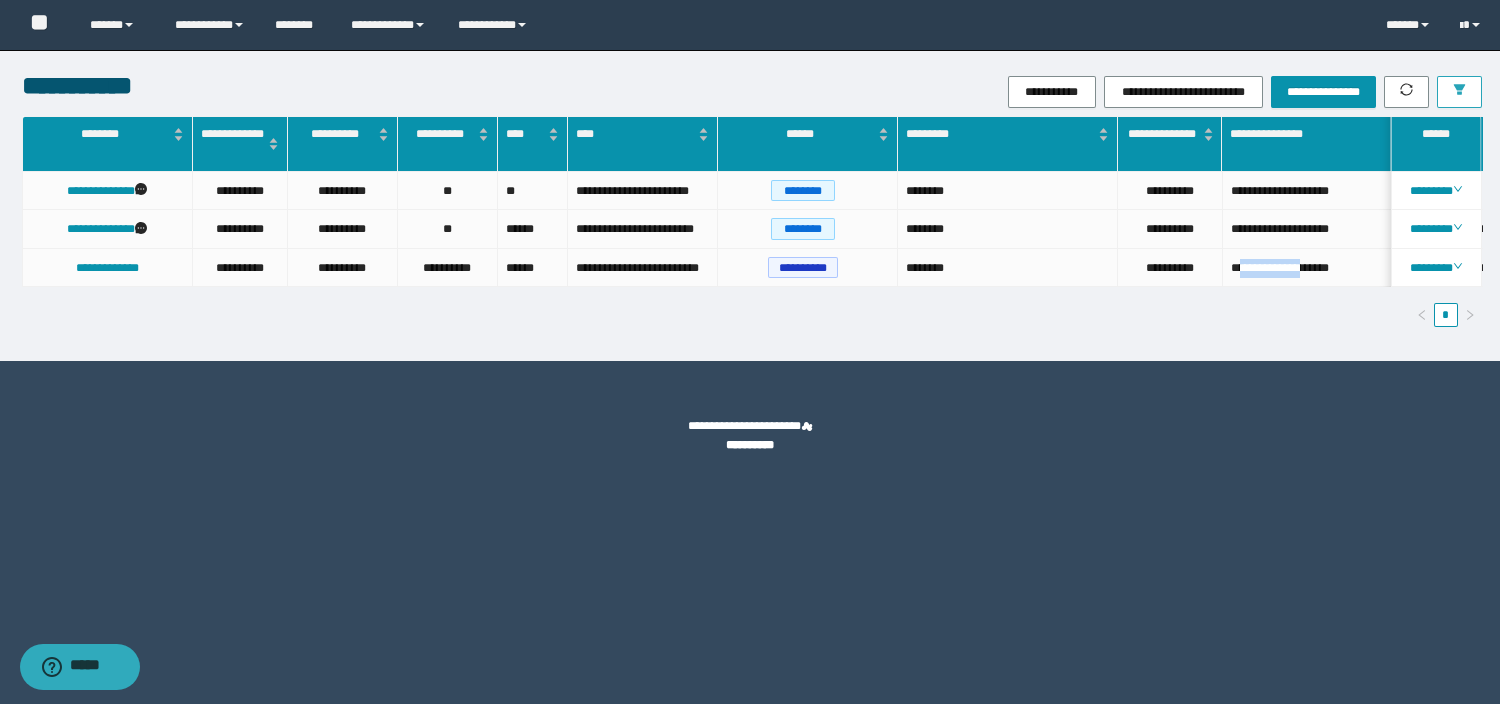 click 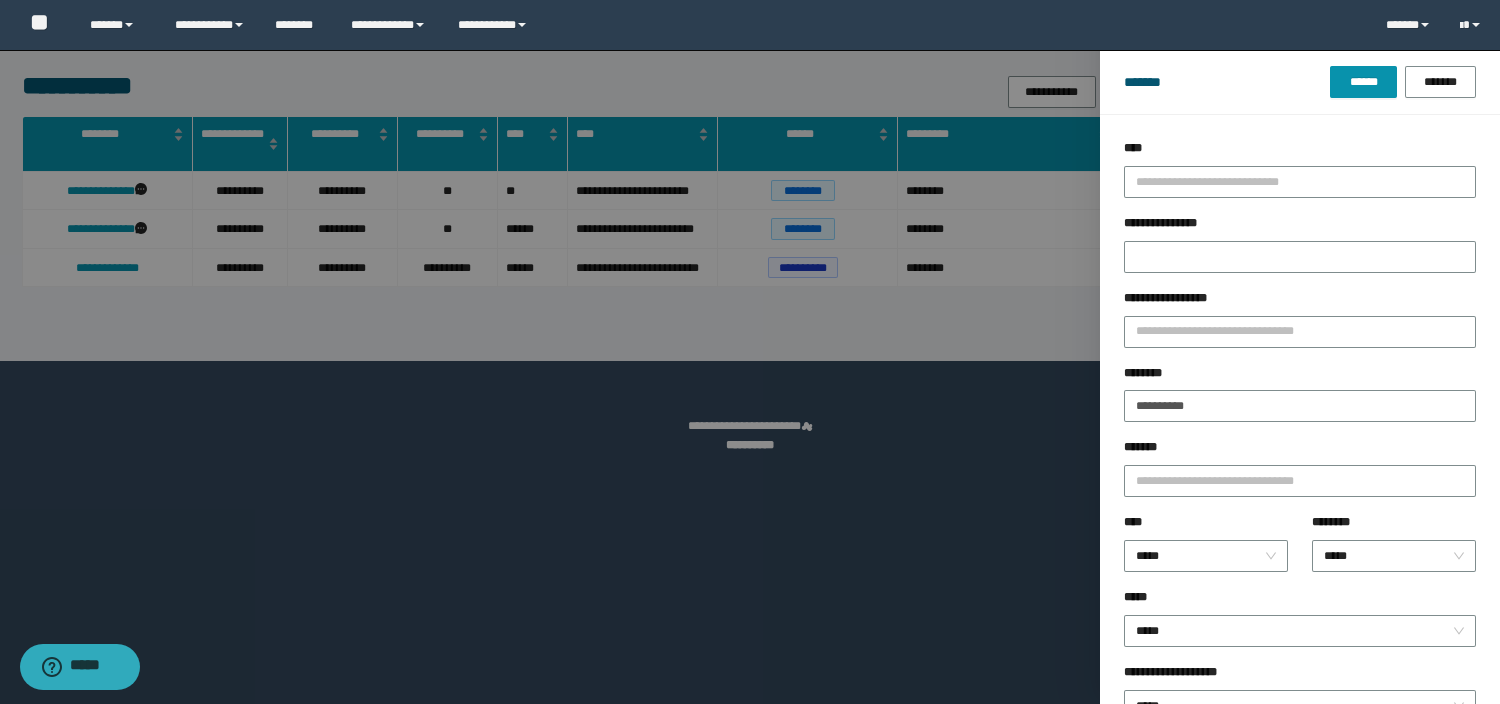 drag, startPoint x: 1220, startPoint y: 423, endPoint x: 1110, endPoint y: 404, distance: 111.62885 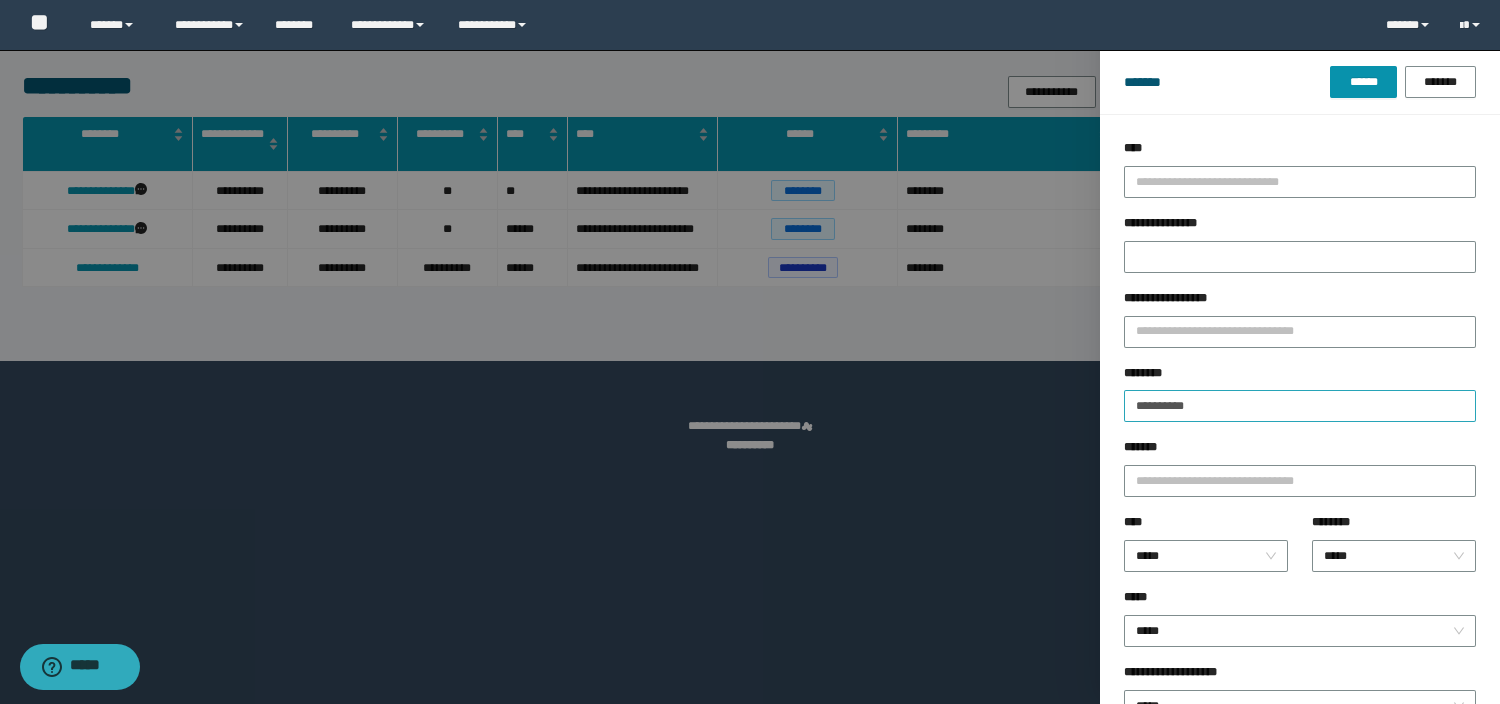 click on "**********" at bounding box center [1300, 406] 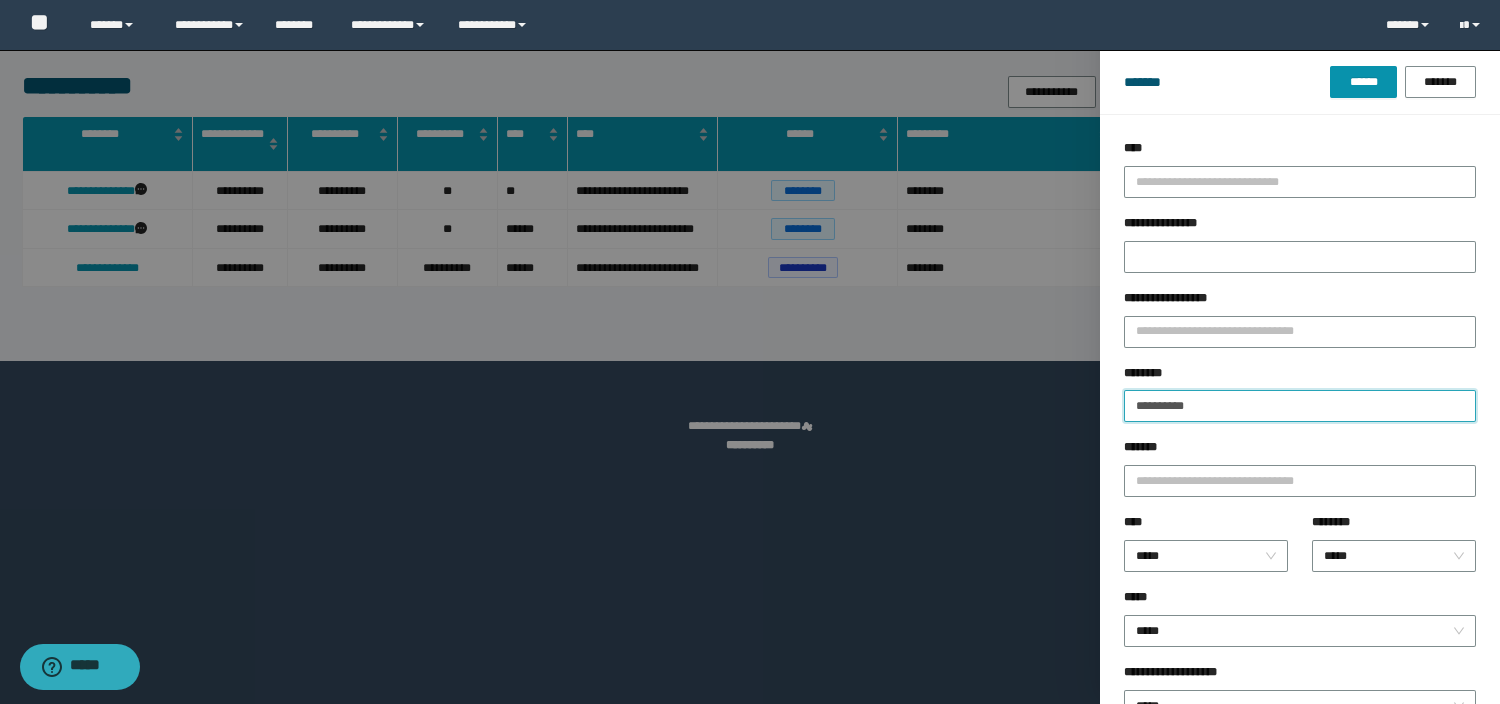 drag, startPoint x: 1216, startPoint y: 411, endPoint x: 1039, endPoint y: 467, distance: 185.64752 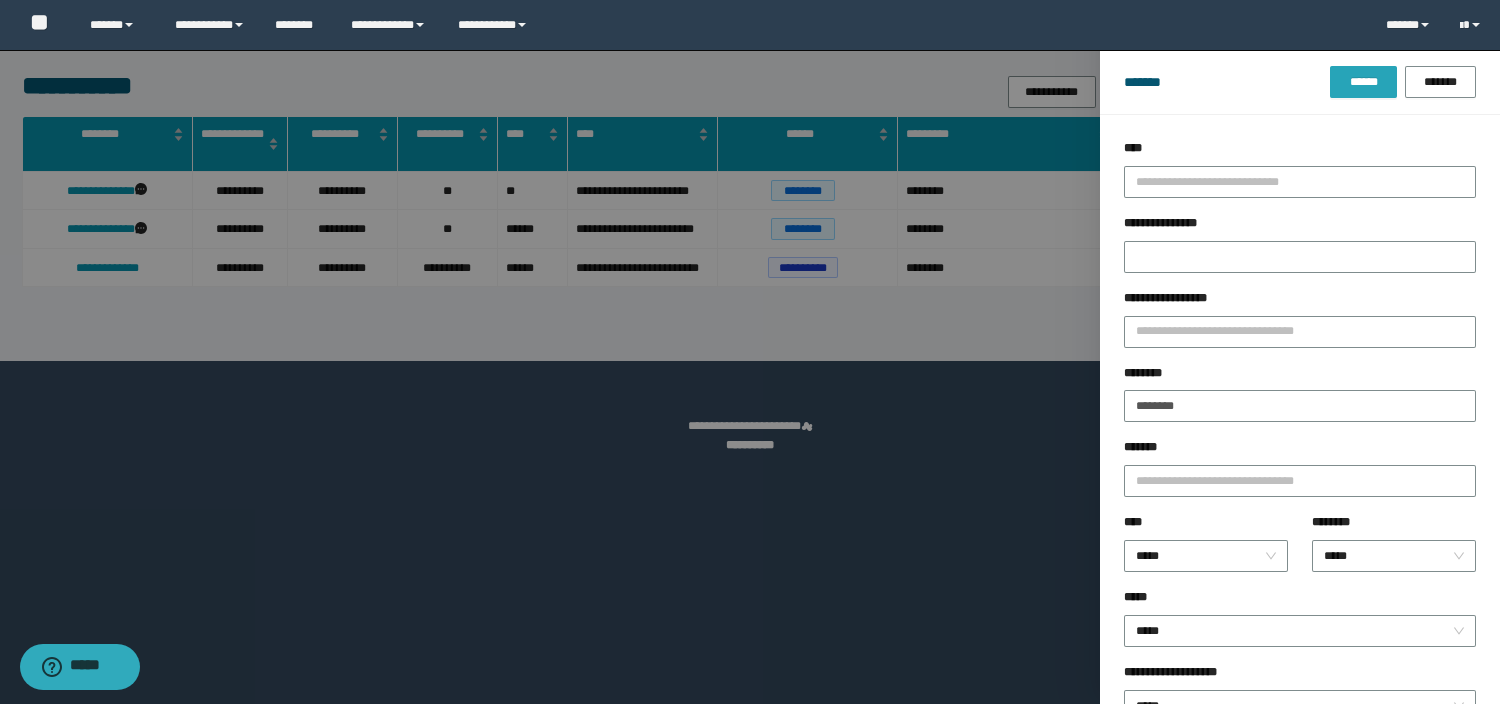 click on "******" at bounding box center [1363, 82] 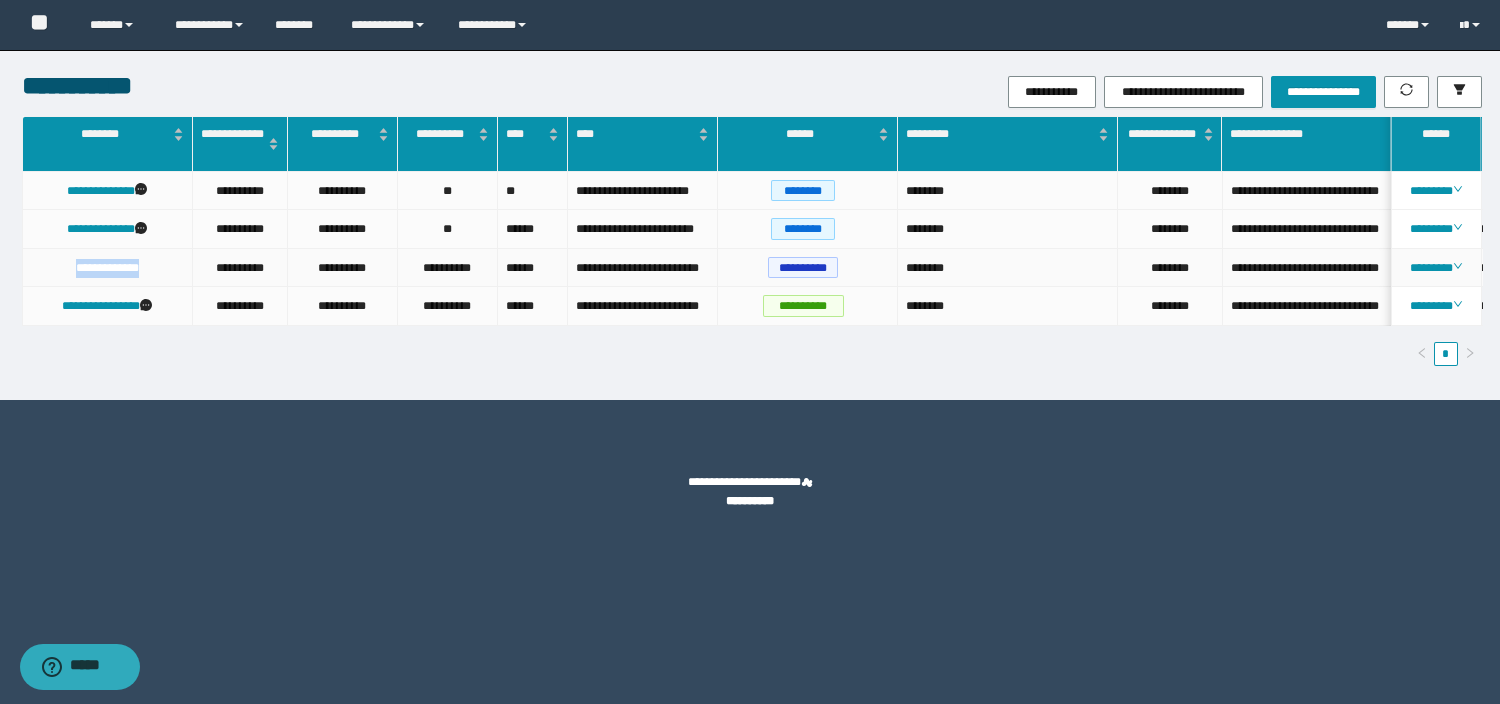 drag, startPoint x: 153, startPoint y: 267, endPoint x: 23, endPoint y: 281, distance: 130.75168 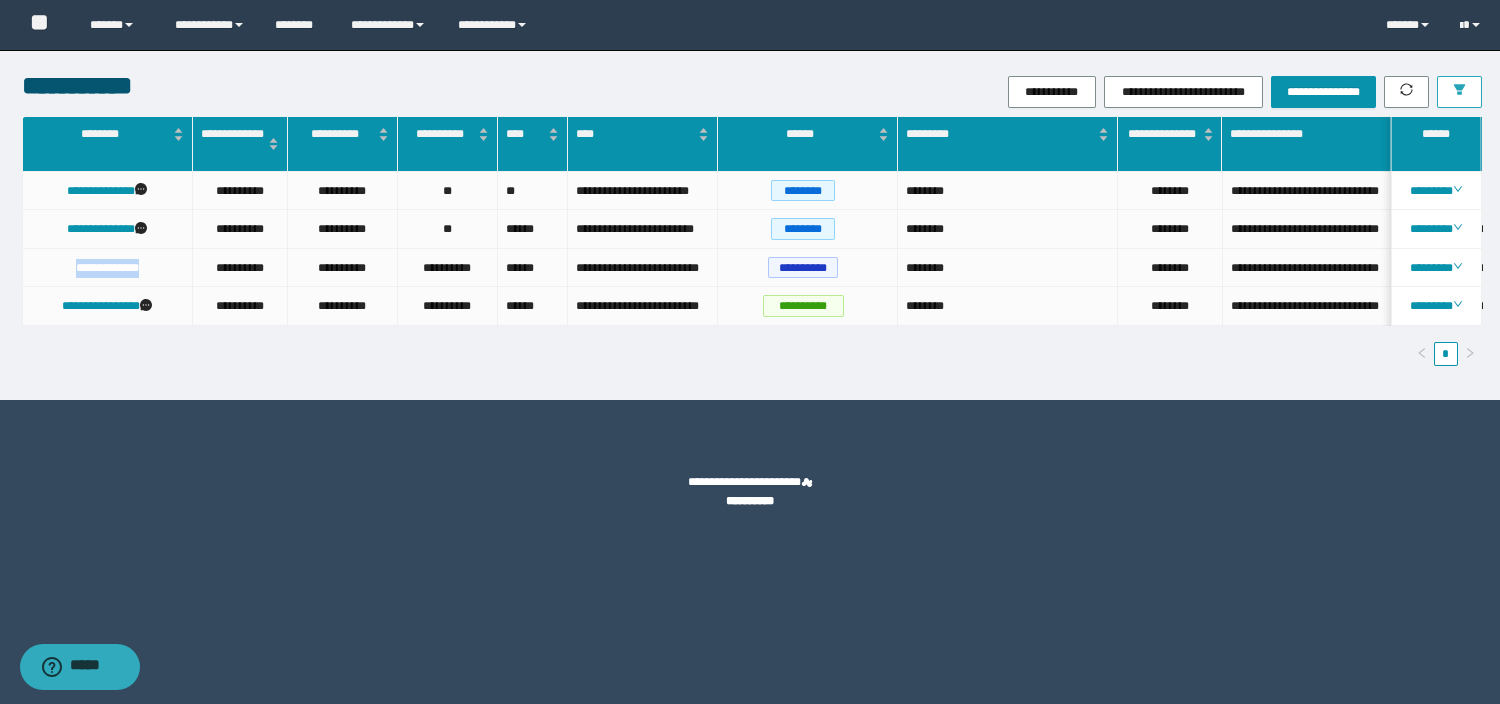 click at bounding box center [1459, 92] 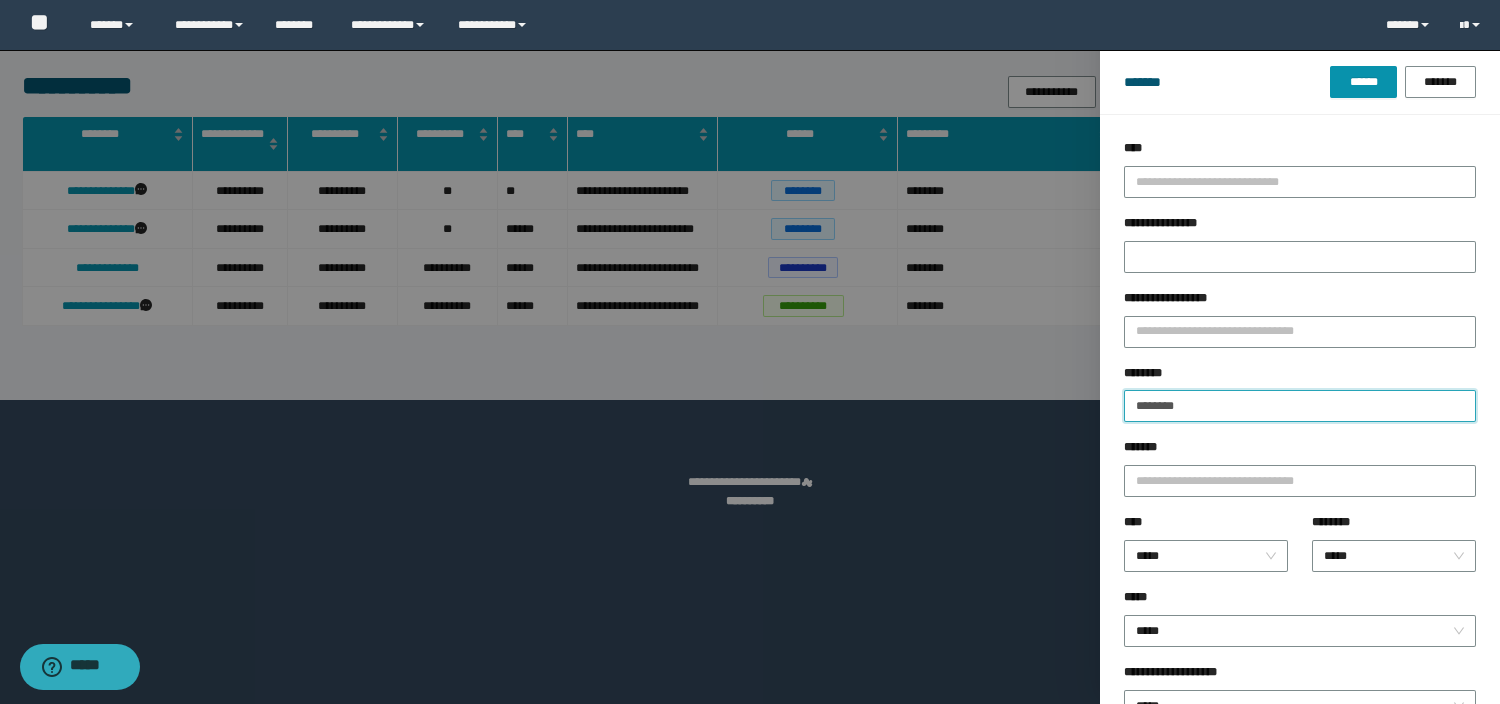 drag, startPoint x: 1209, startPoint y: 408, endPoint x: 972, endPoint y: 401, distance: 237.10335 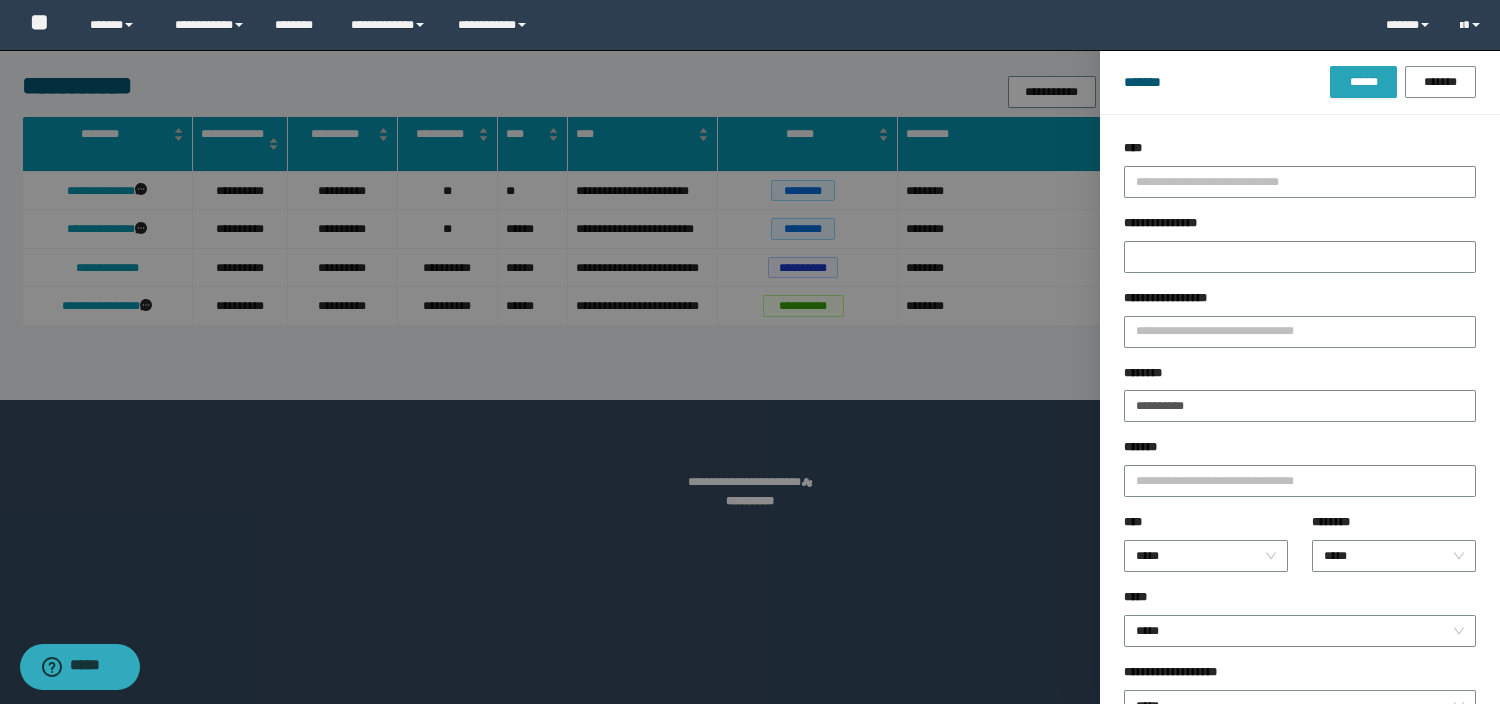 click on "******" at bounding box center [1363, 82] 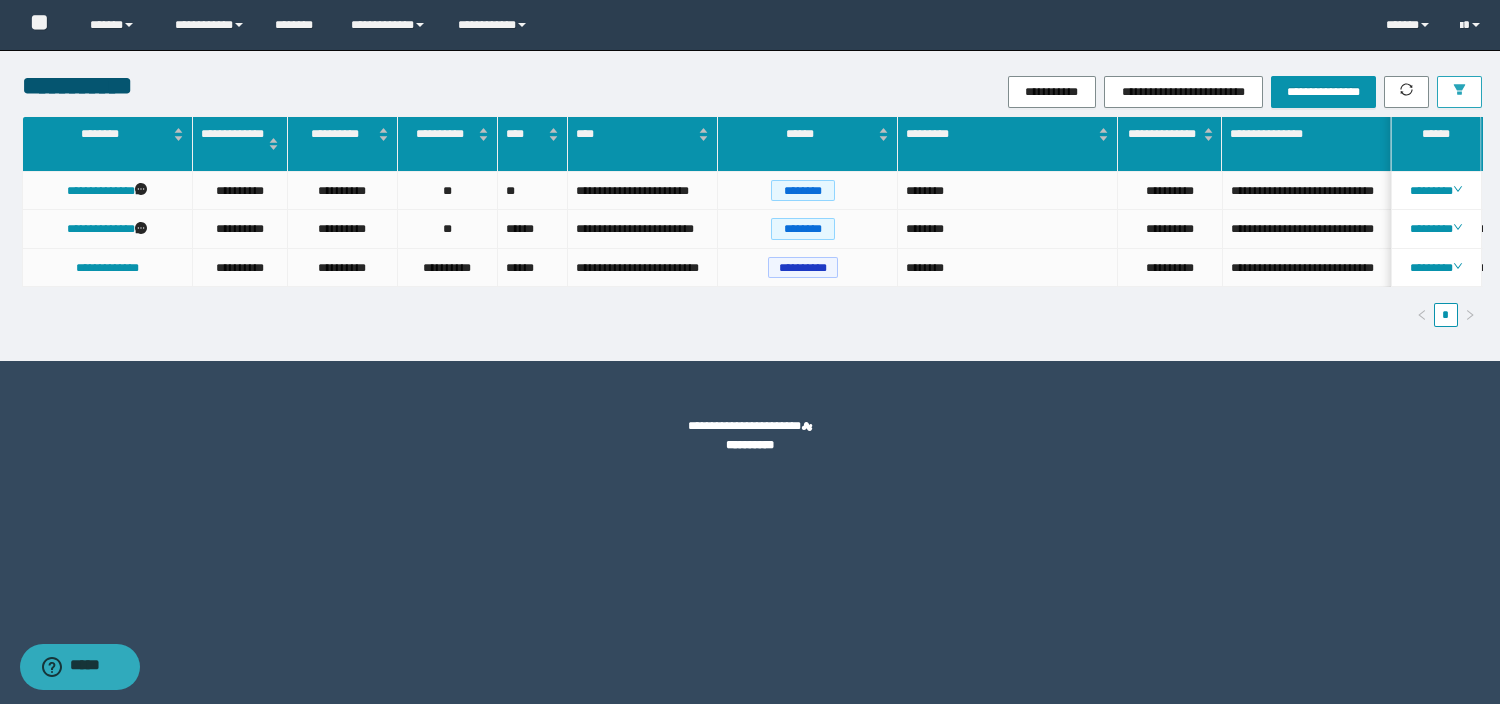 click at bounding box center (1459, 92) 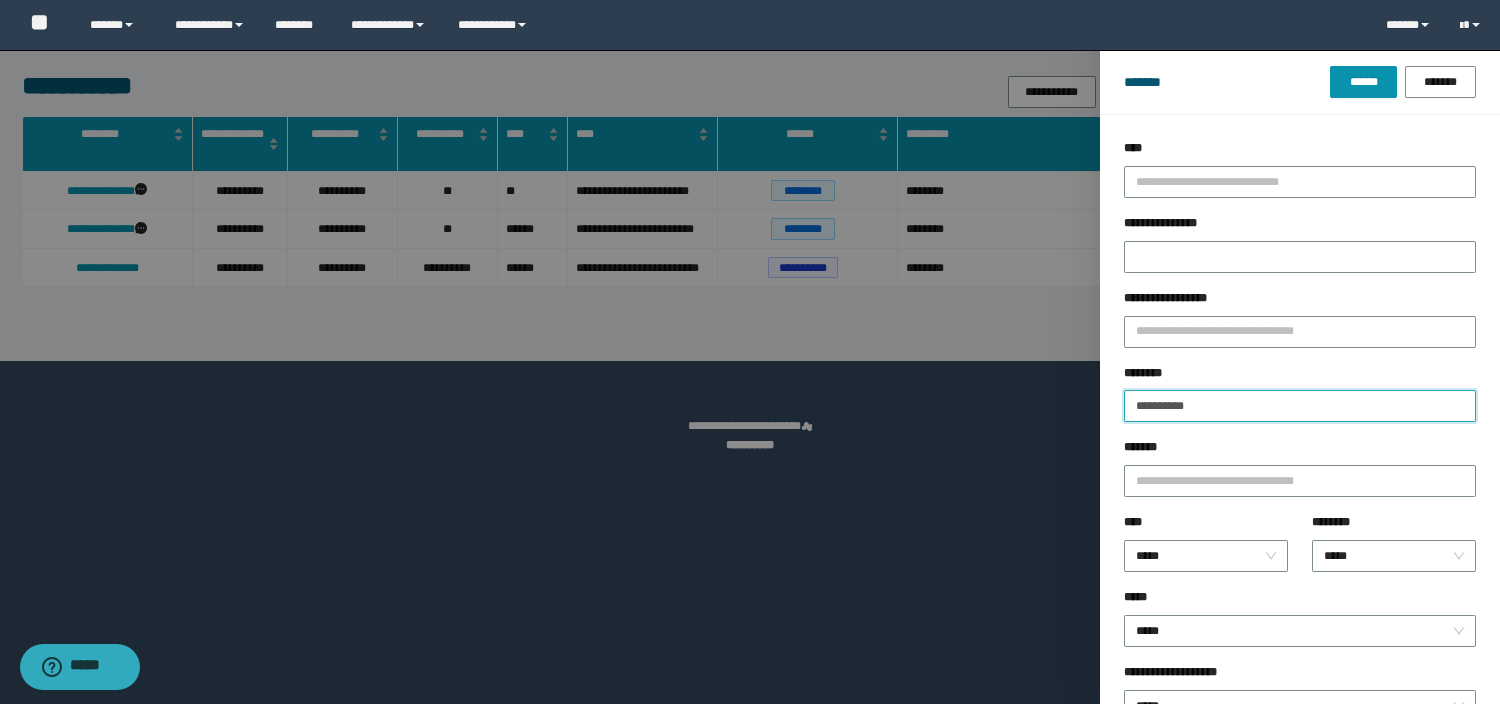 drag, startPoint x: 1225, startPoint y: 409, endPoint x: 980, endPoint y: 358, distance: 250.25188 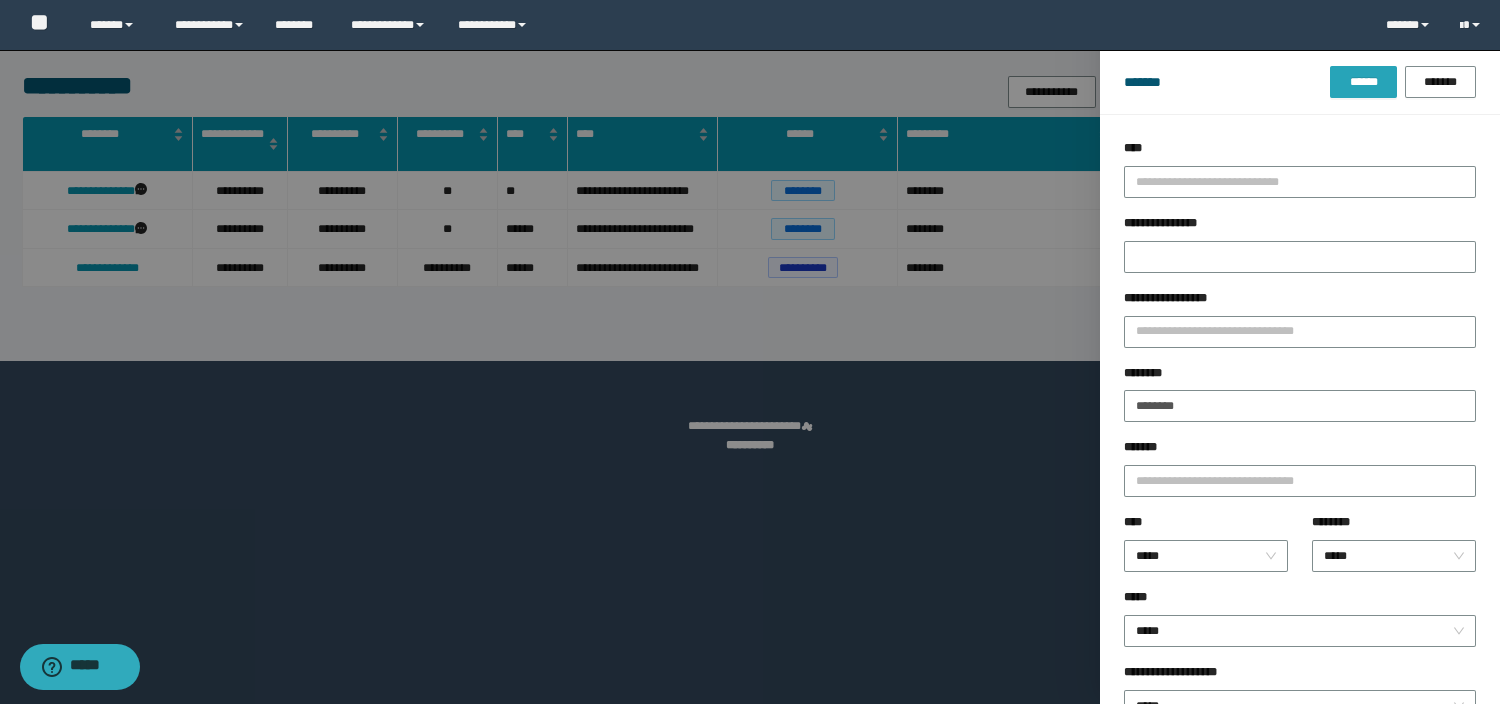 click on "******" at bounding box center [1363, 82] 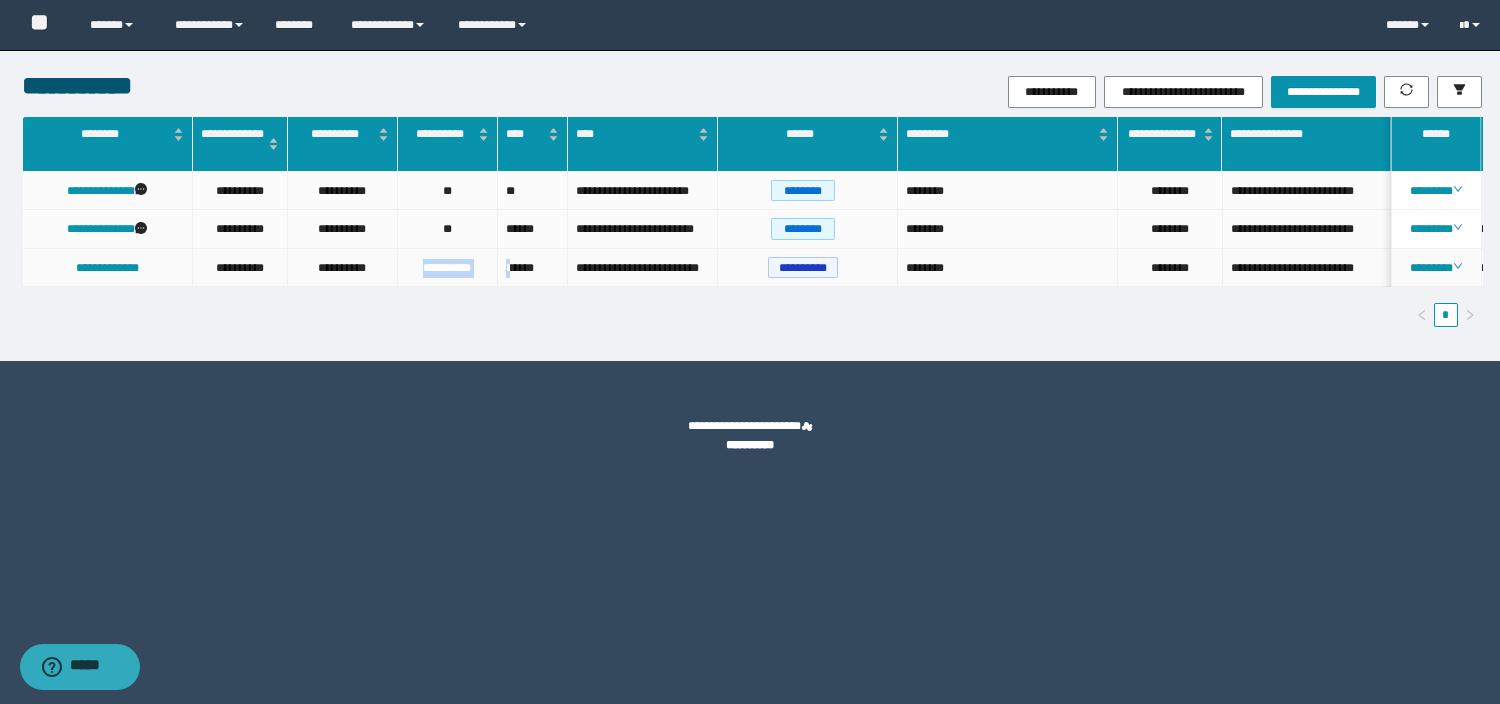drag, startPoint x: 424, startPoint y: 265, endPoint x: 520, endPoint y: 278, distance: 96.87621 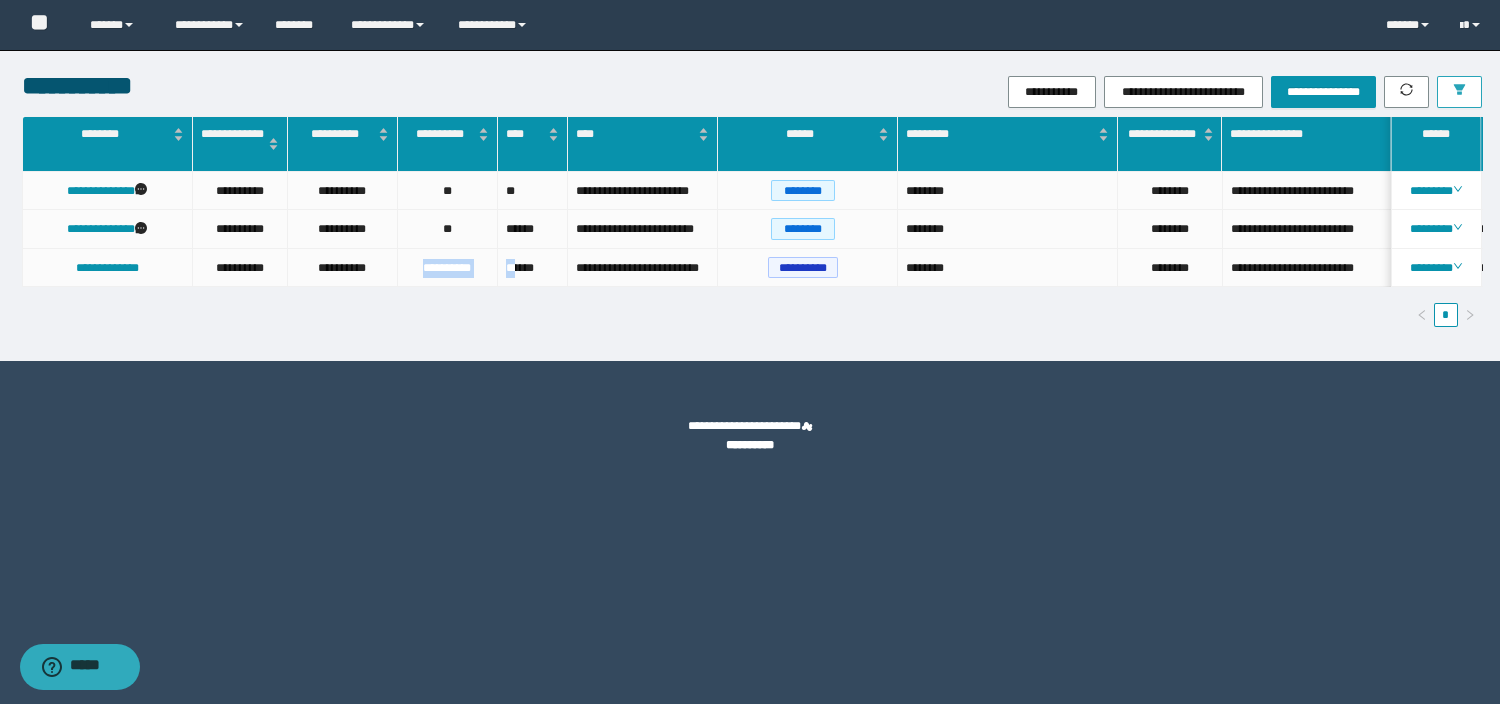 click at bounding box center (1459, 92) 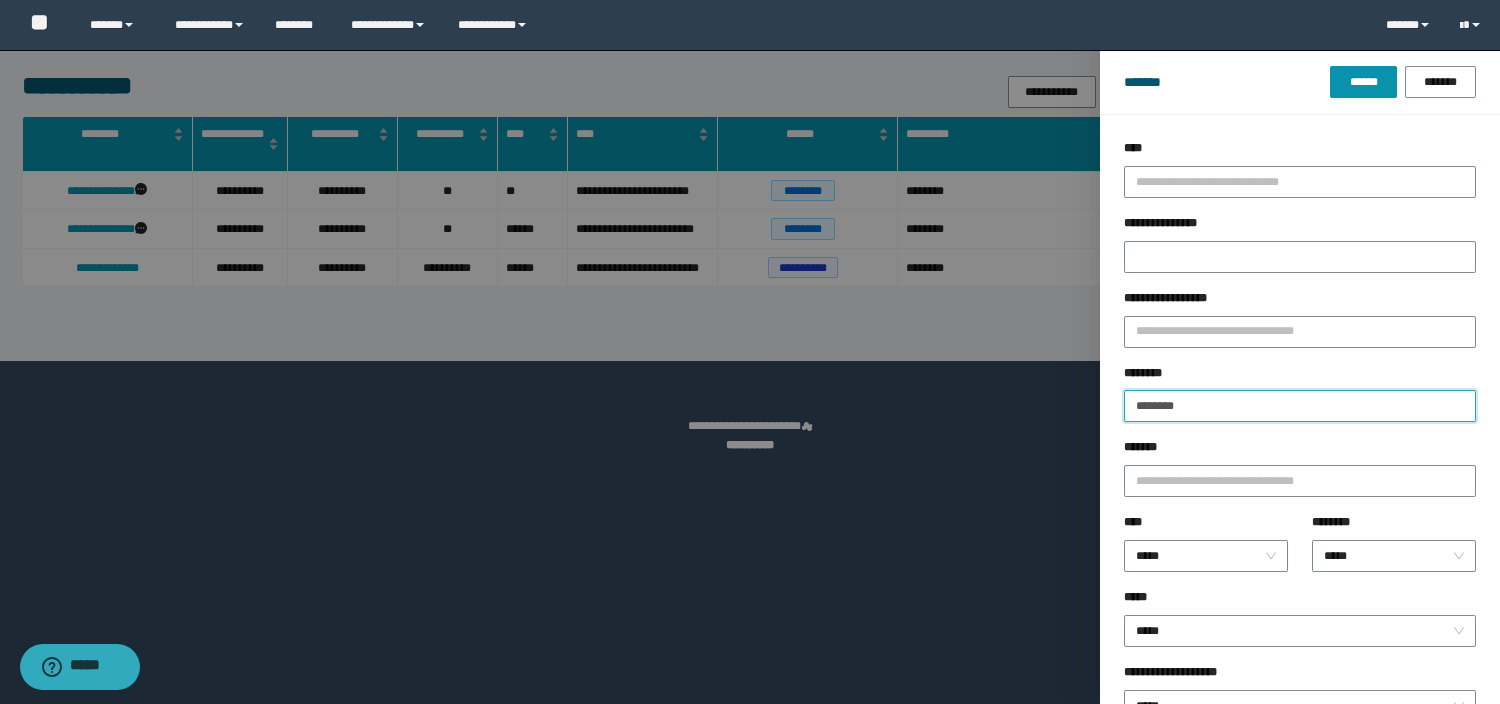 drag, startPoint x: 1211, startPoint y: 415, endPoint x: 962, endPoint y: 368, distance: 253.39693 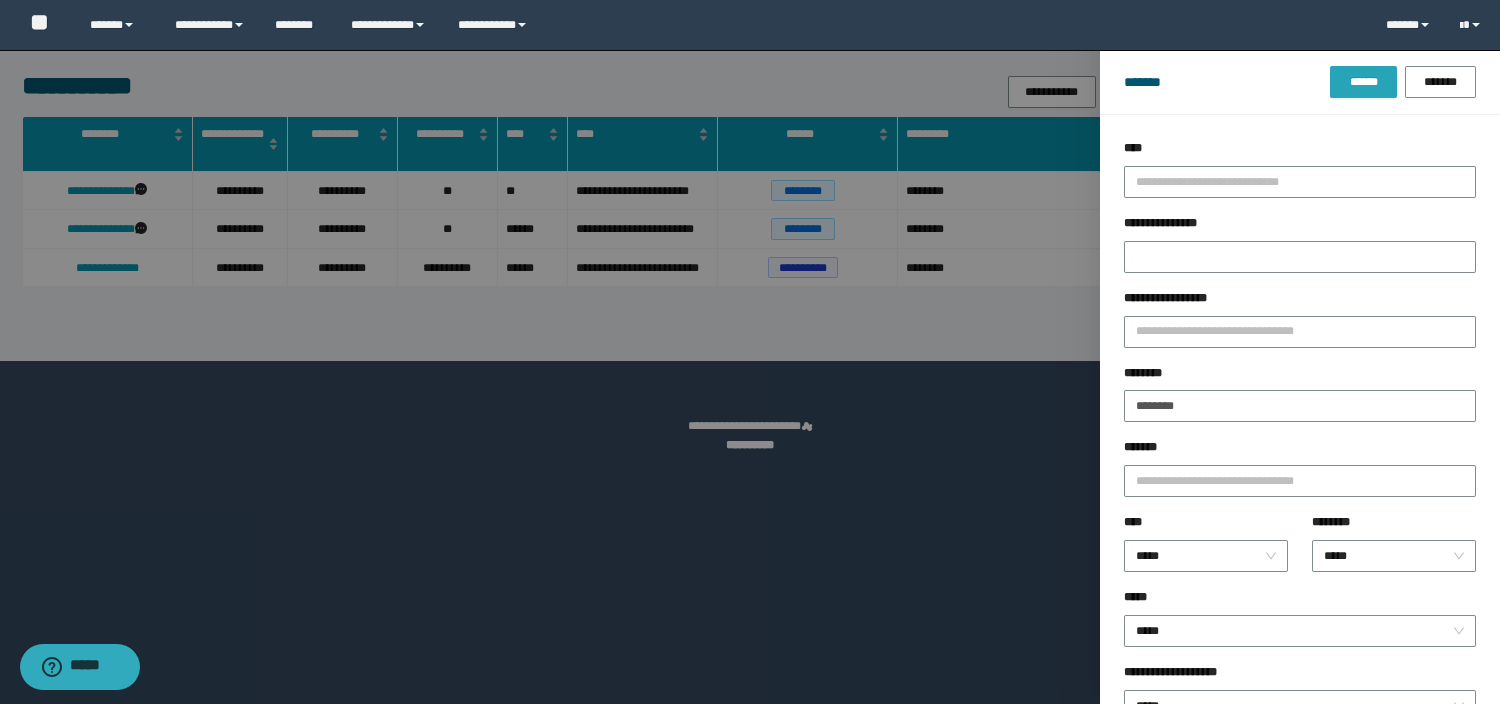 click on "******" at bounding box center [1363, 82] 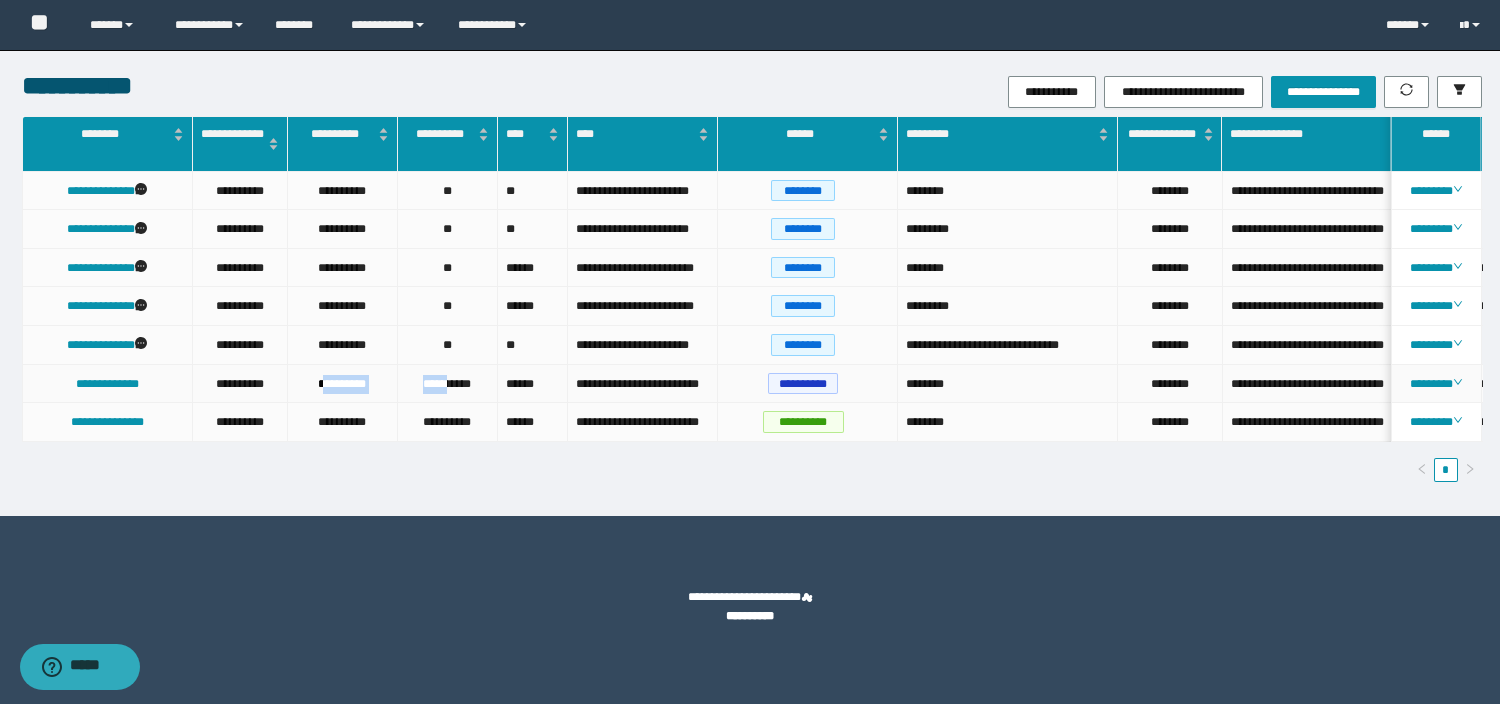 drag, startPoint x: 447, startPoint y: 385, endPoint x: 313, endPoint y: 387, distance: 134.01492 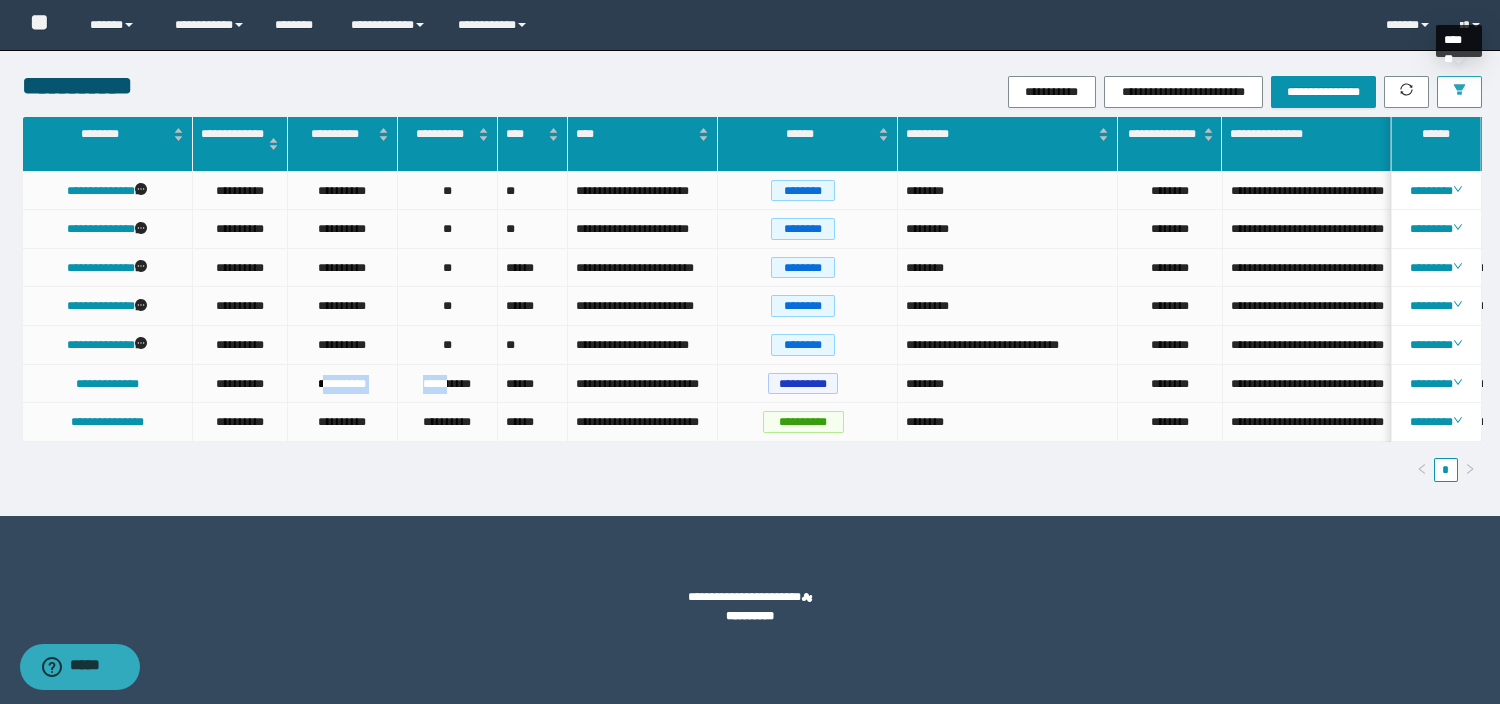 click at bounding box center [1459, 92] 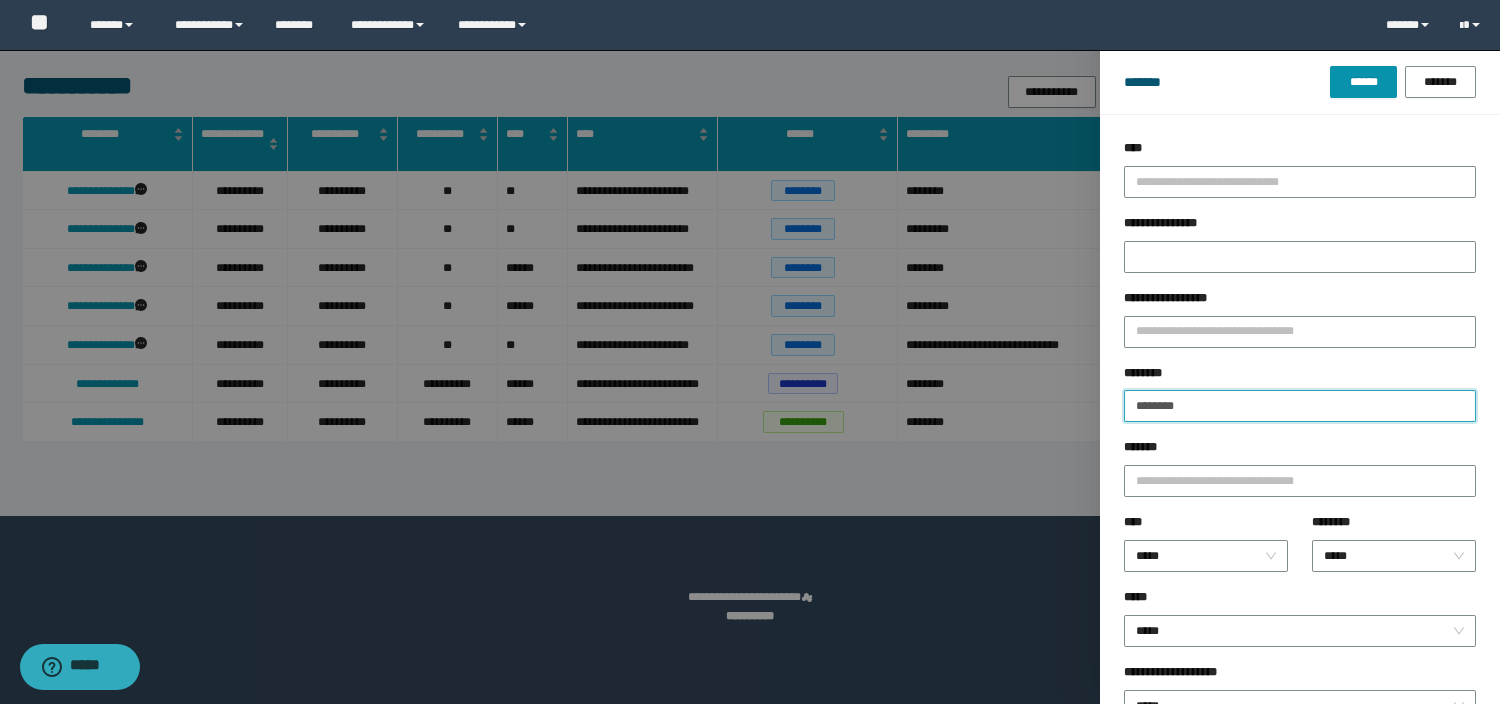 drag, startPoint x: 1239, startPoint y: 419, endPoint x: 938, endPoint y: 432, distance: 301.2806 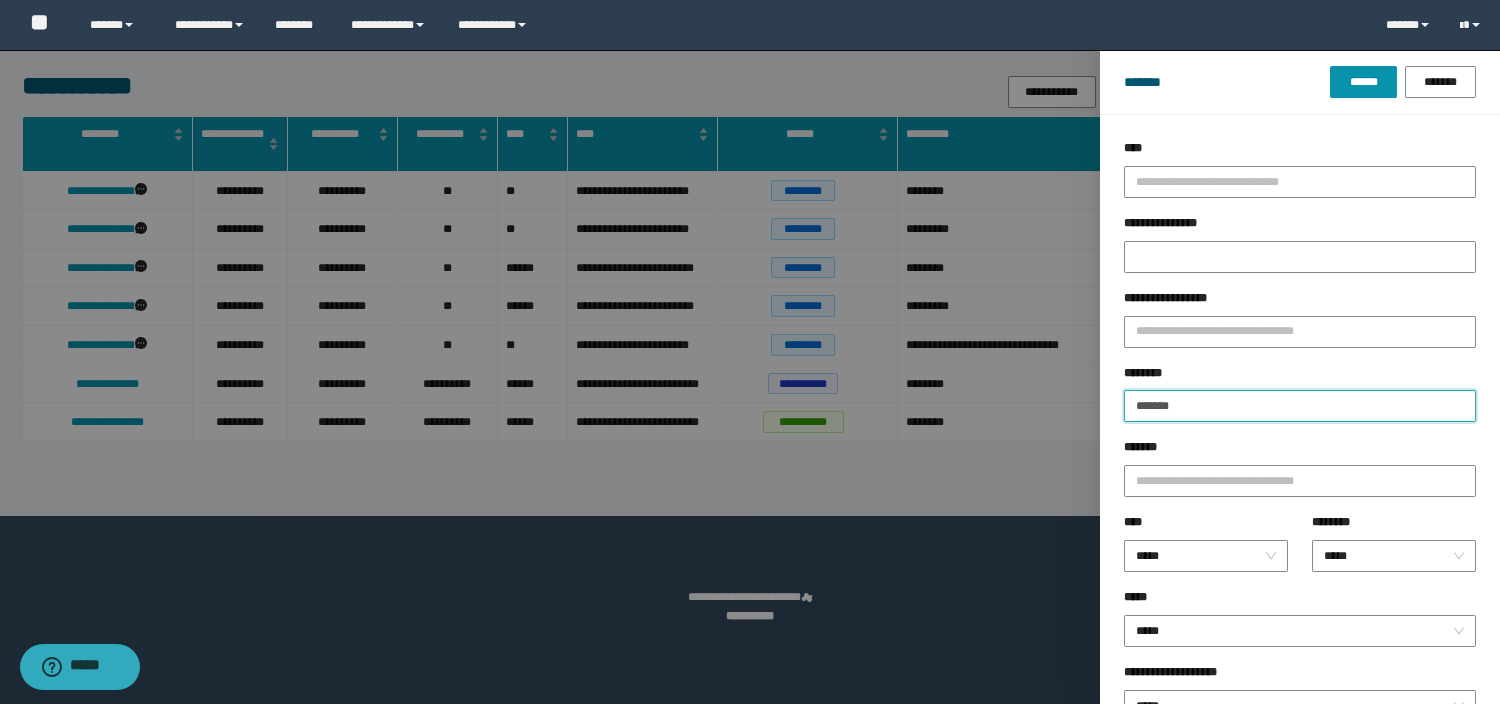 click on "******" at bounding box center (1363, 82) 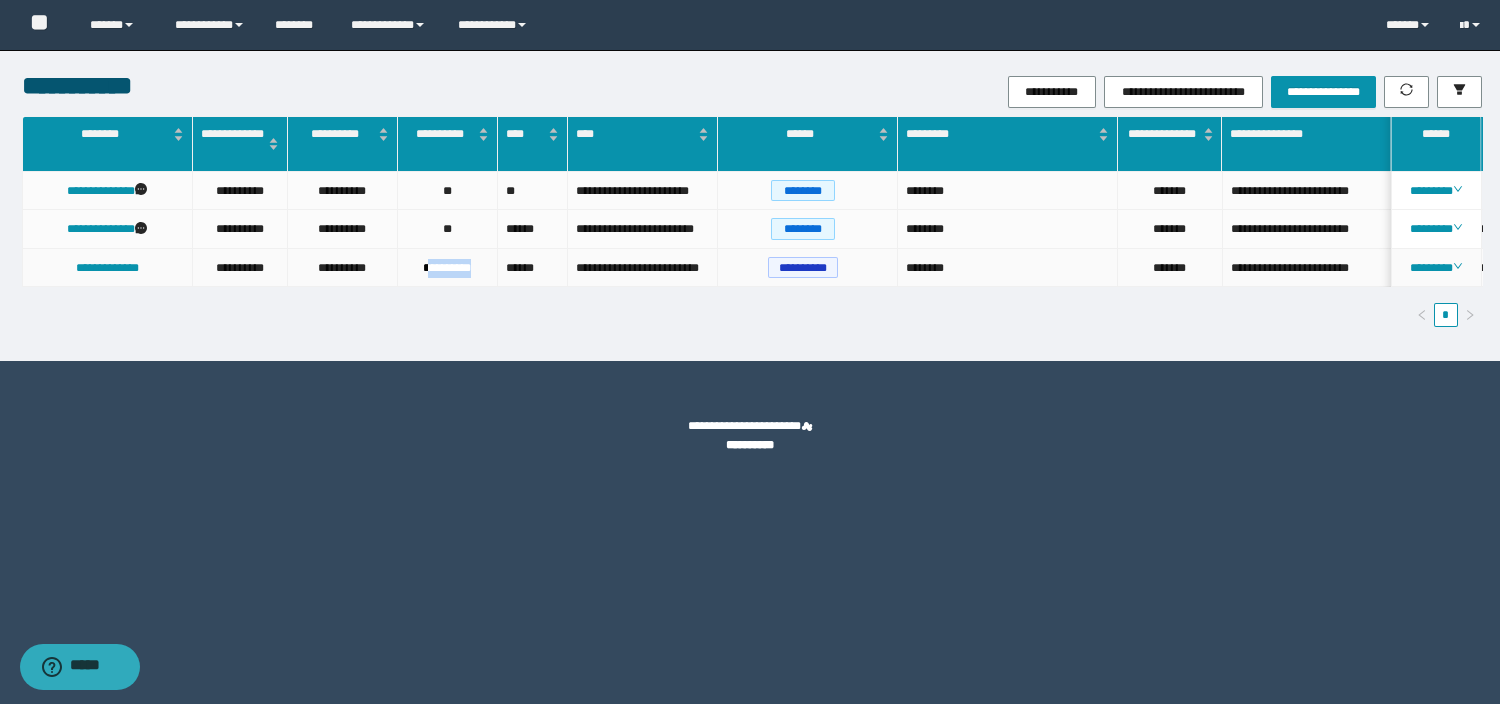 drag, startPoint x: 479, startPoint y: 271, endPoint x: 415, endPoint y: 268, distance: 64.070274 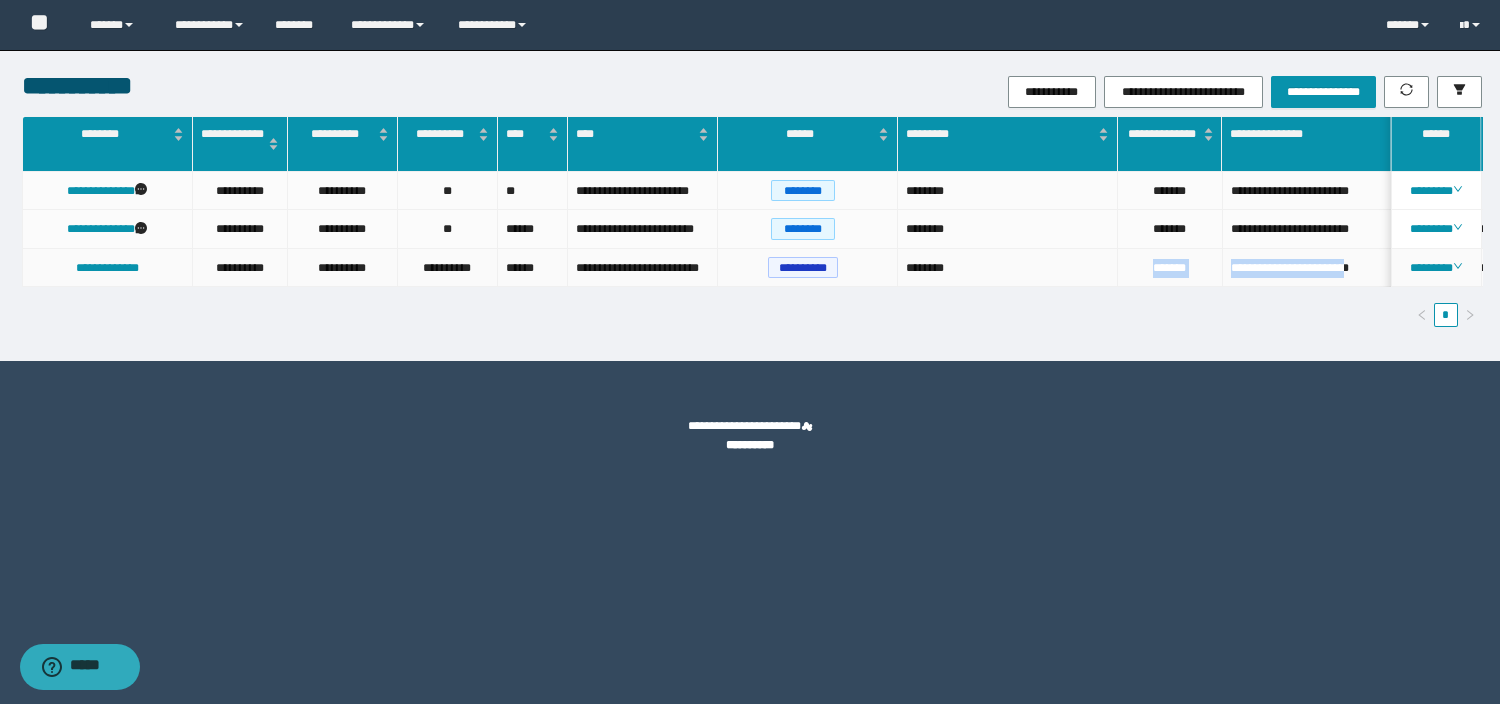 drag, startPoint x: 1361, startPoint y: 271, endPoint x: 1078, endPoint y: 281, distance: 283.17664 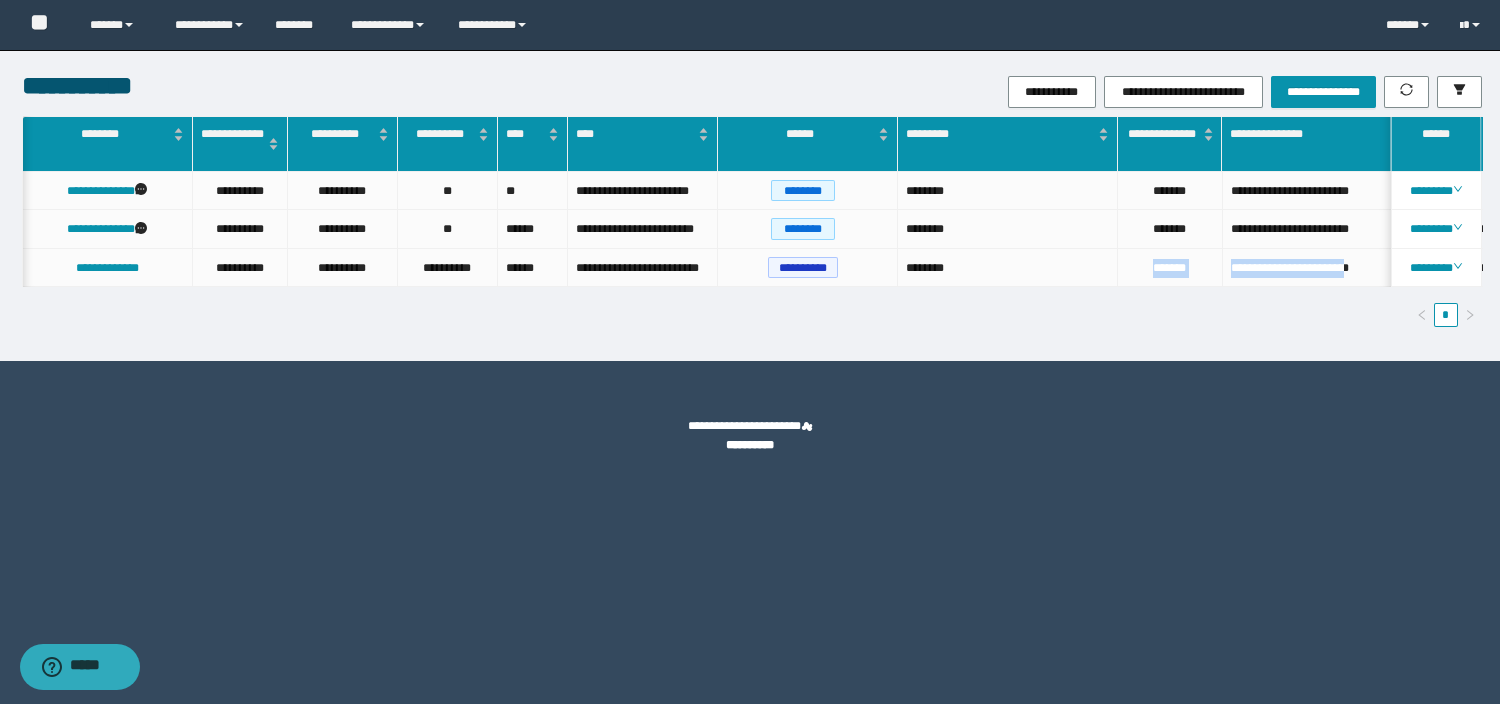 scroll, scrollTop: 0, scrollLeft: 65, axis: horizontal 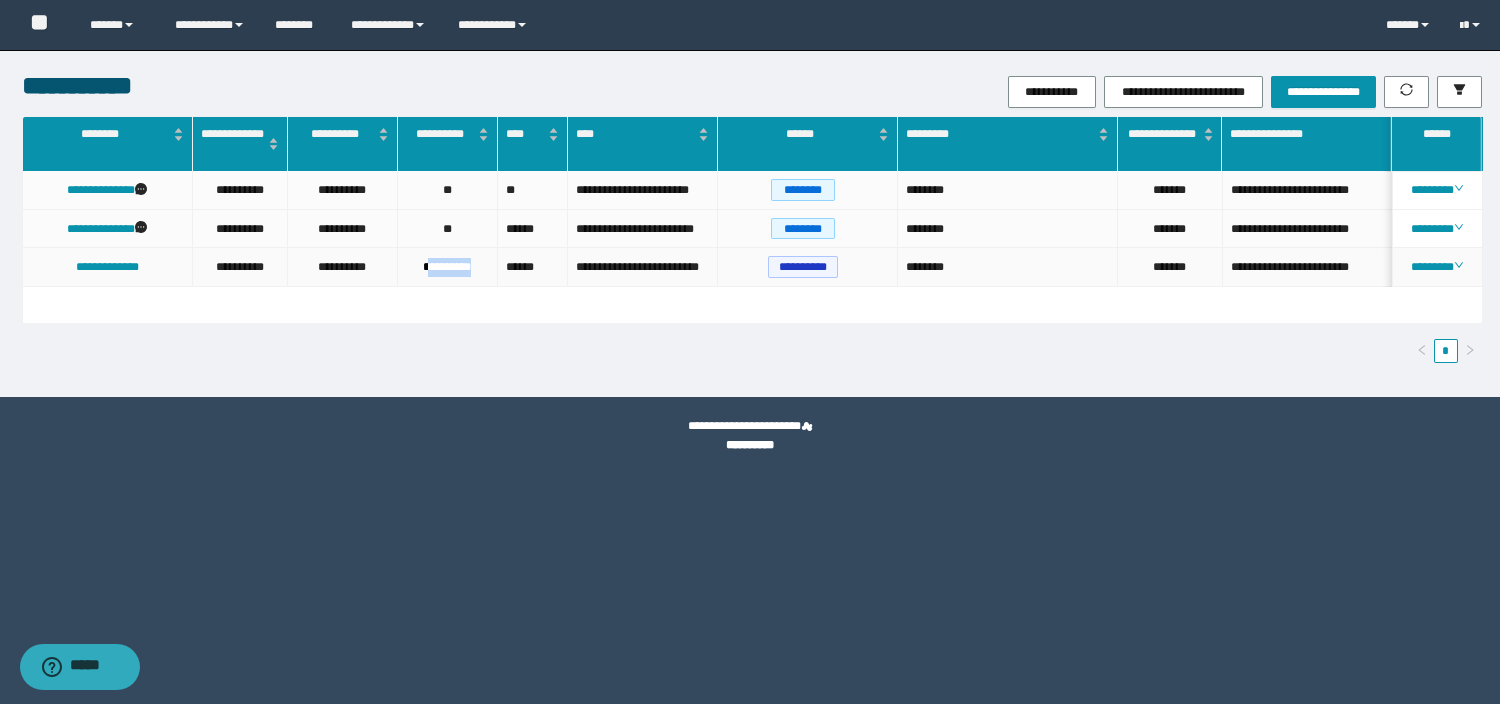 drag, startPoint x: 421, startPoint y: 270, endPoint x: 486, endPoint y: 270, distance: 65 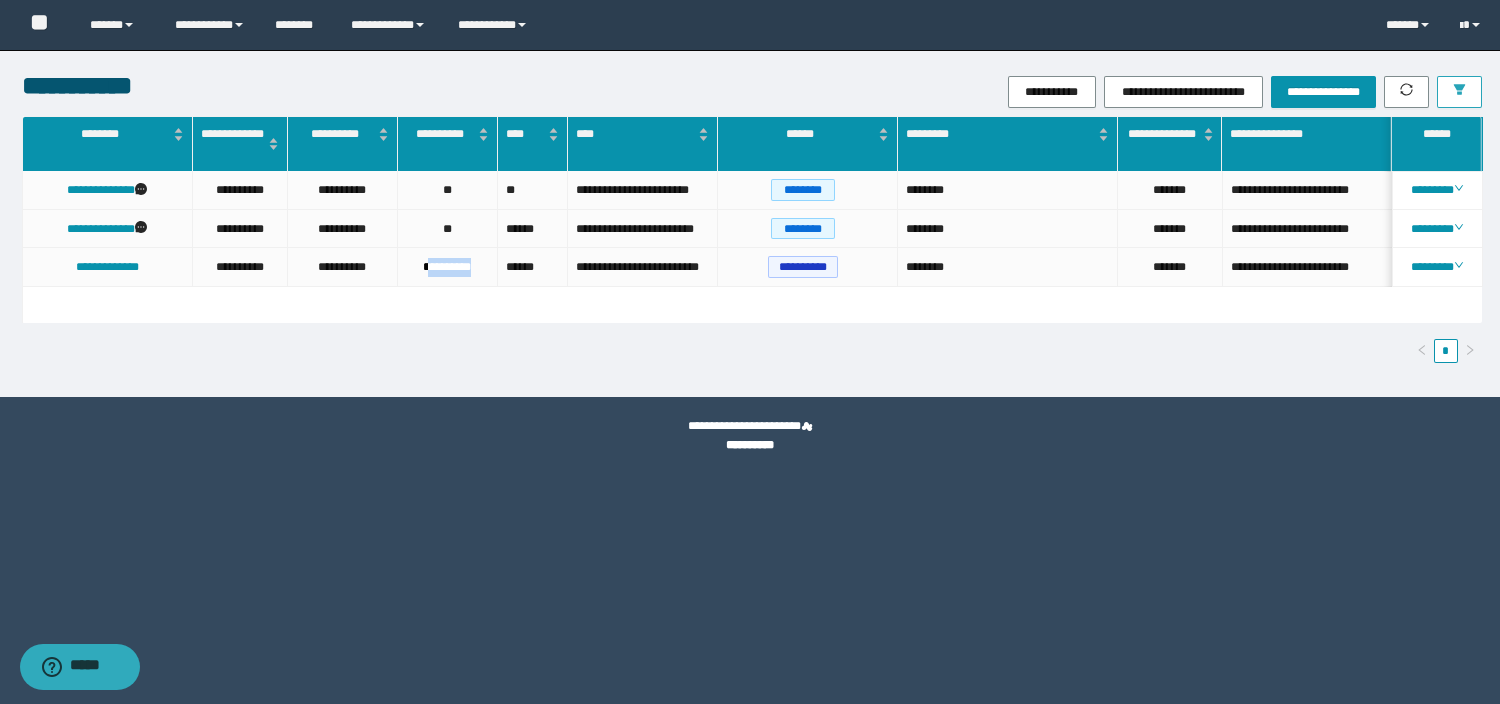 click at bounding box center (1459, 92) 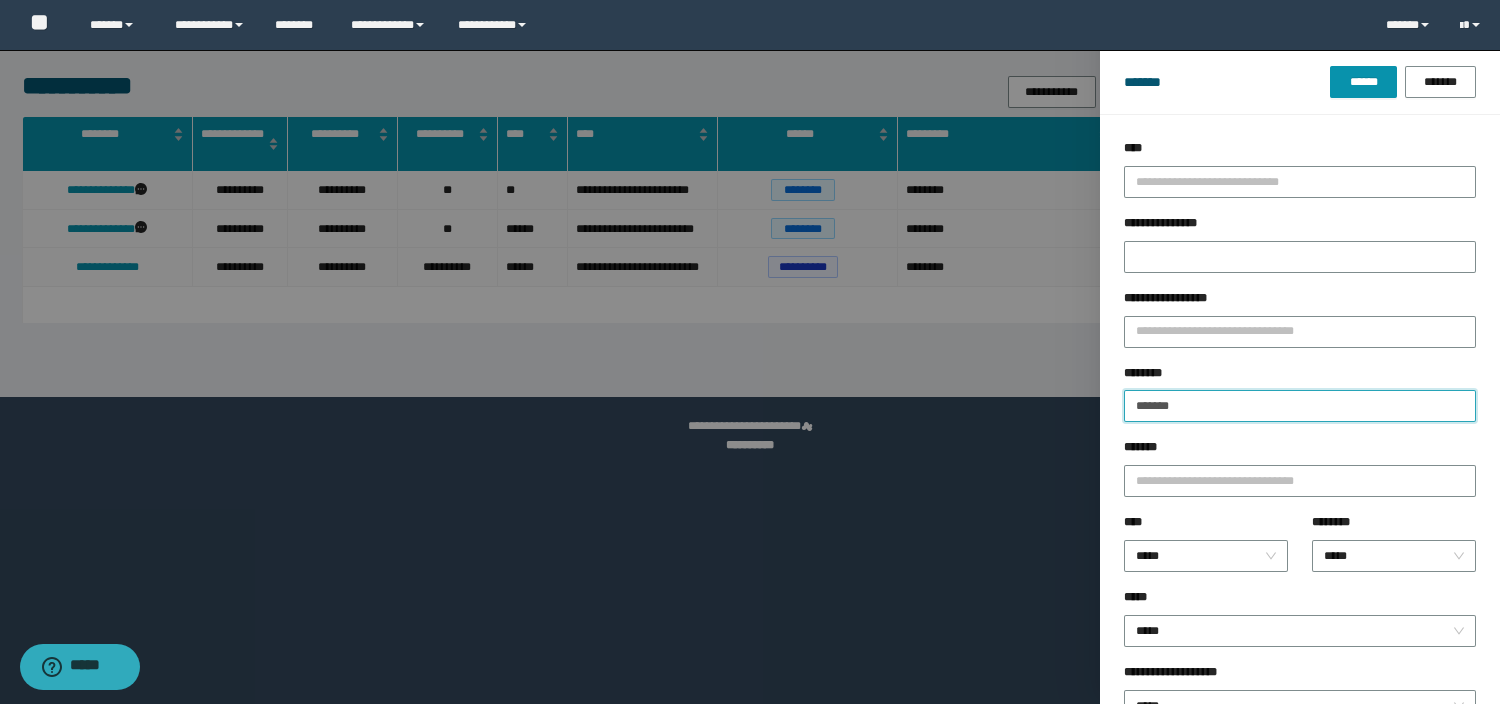drag, startPoint x: 1207, startPoint y: 410, endPoint x: 931, endPoint y: 406, distance: 276.029 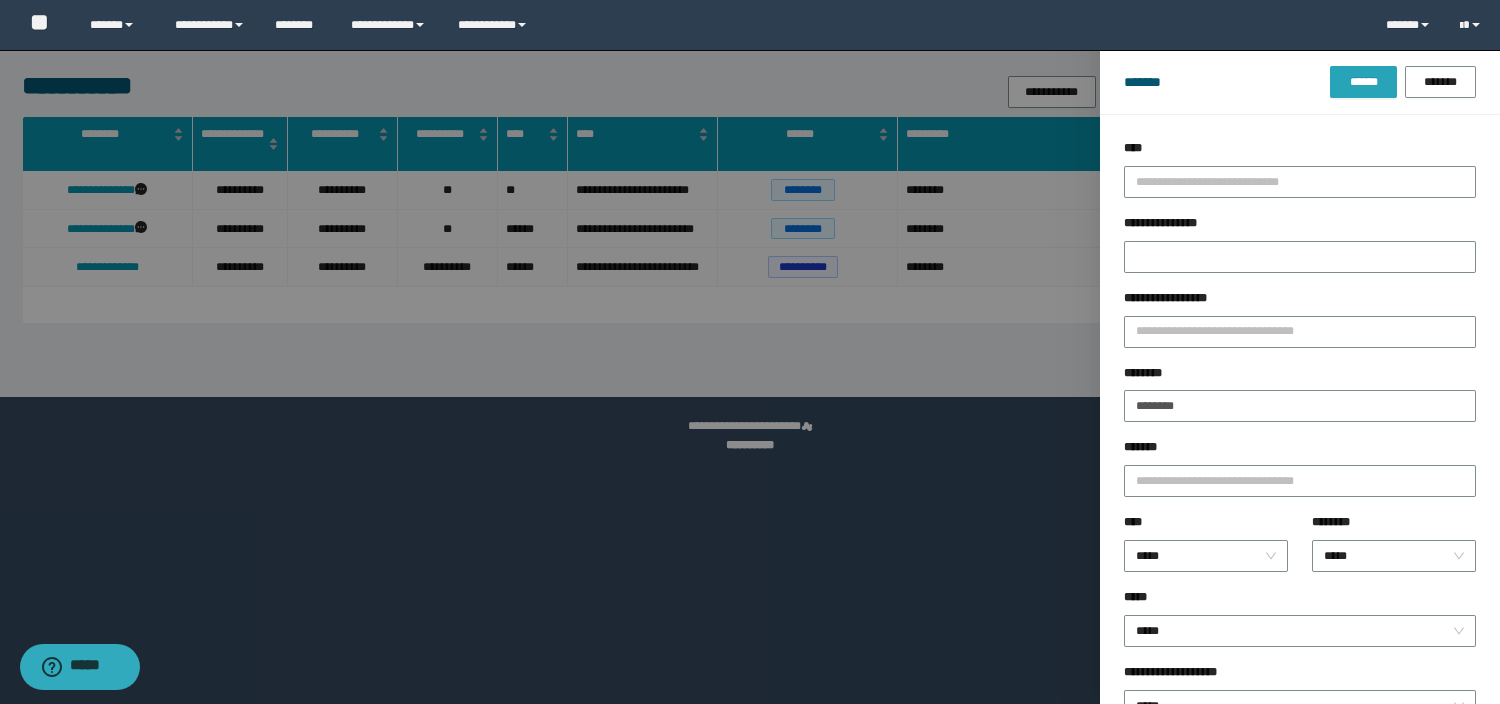 click on "******" at bounding box center [1363, 82] 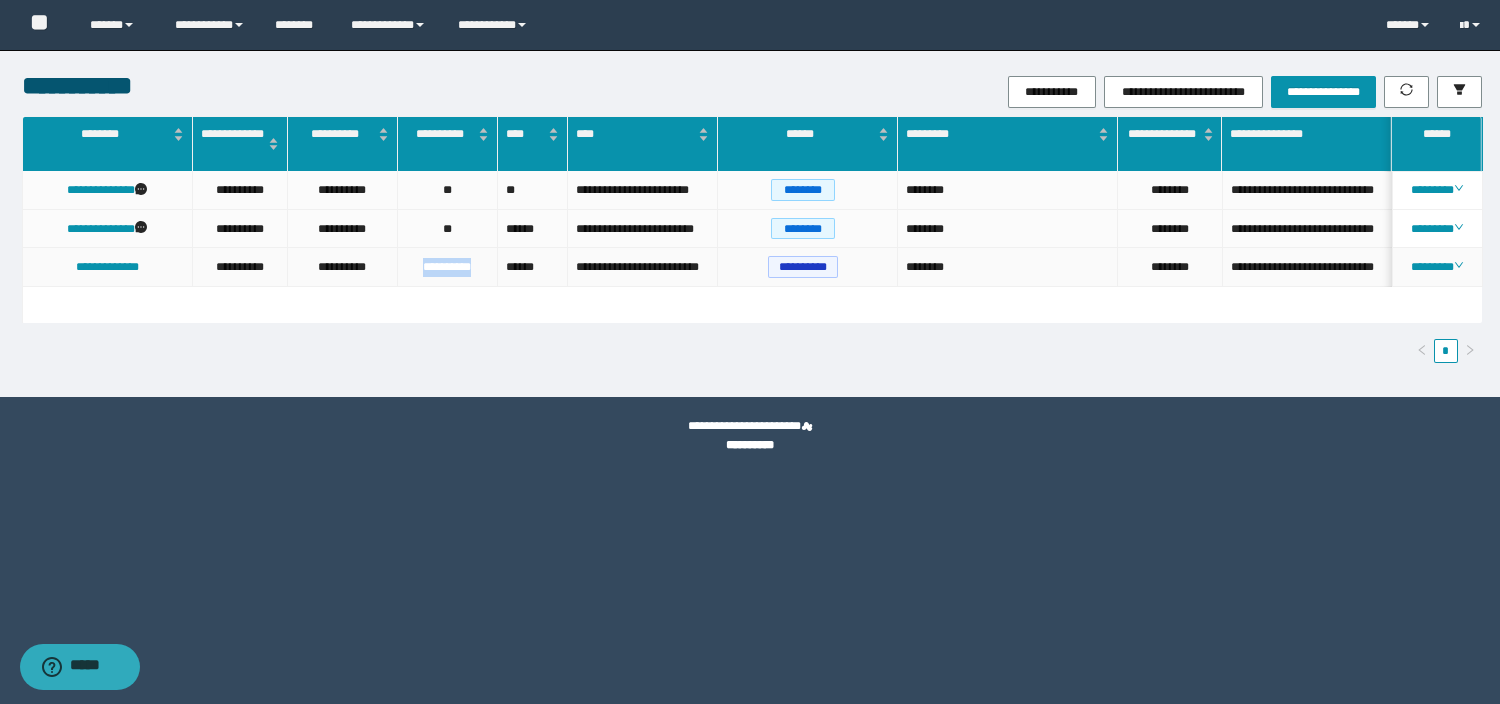 drag, startPoint x: 474, startPoint y: 270, endPoint x: 378, endPoint y: 268, distance: 96.02083 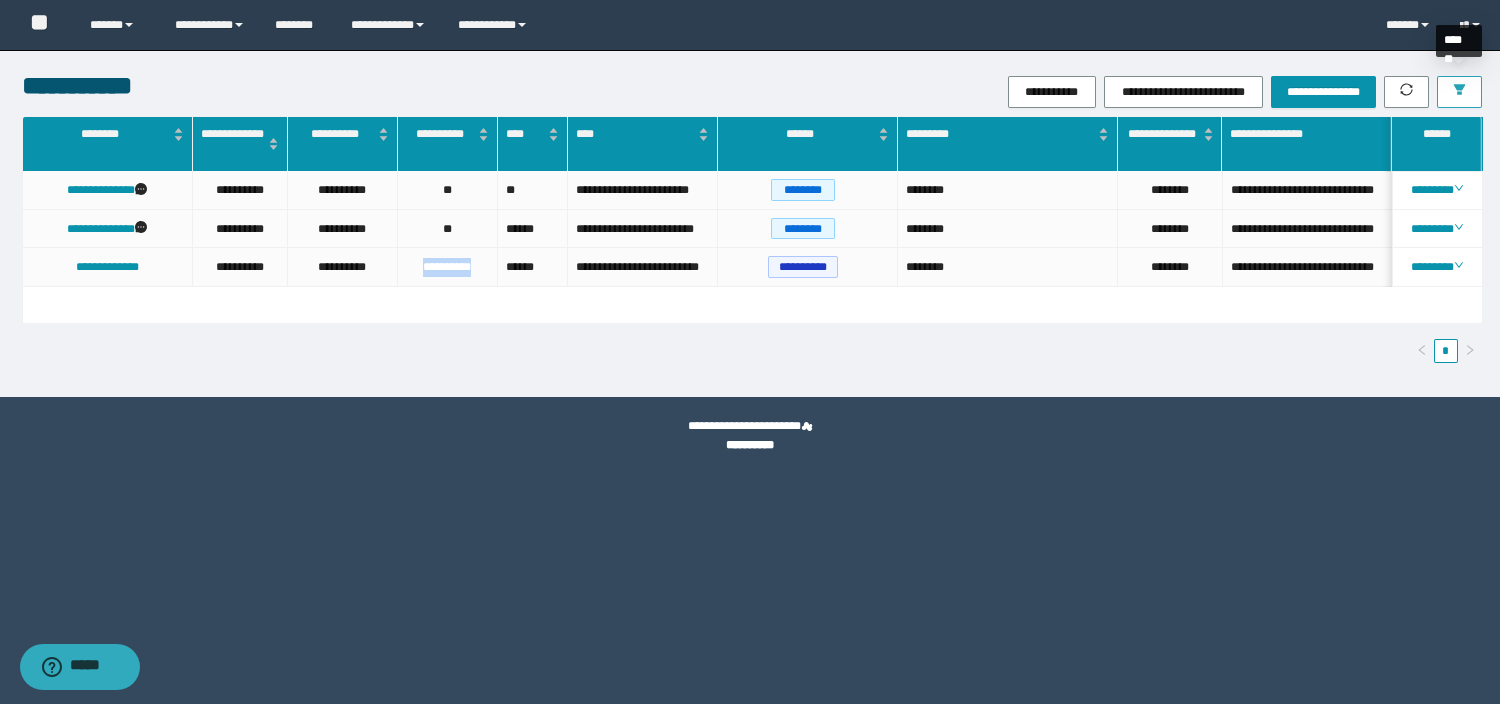 click at bounding box center [1459, 92] 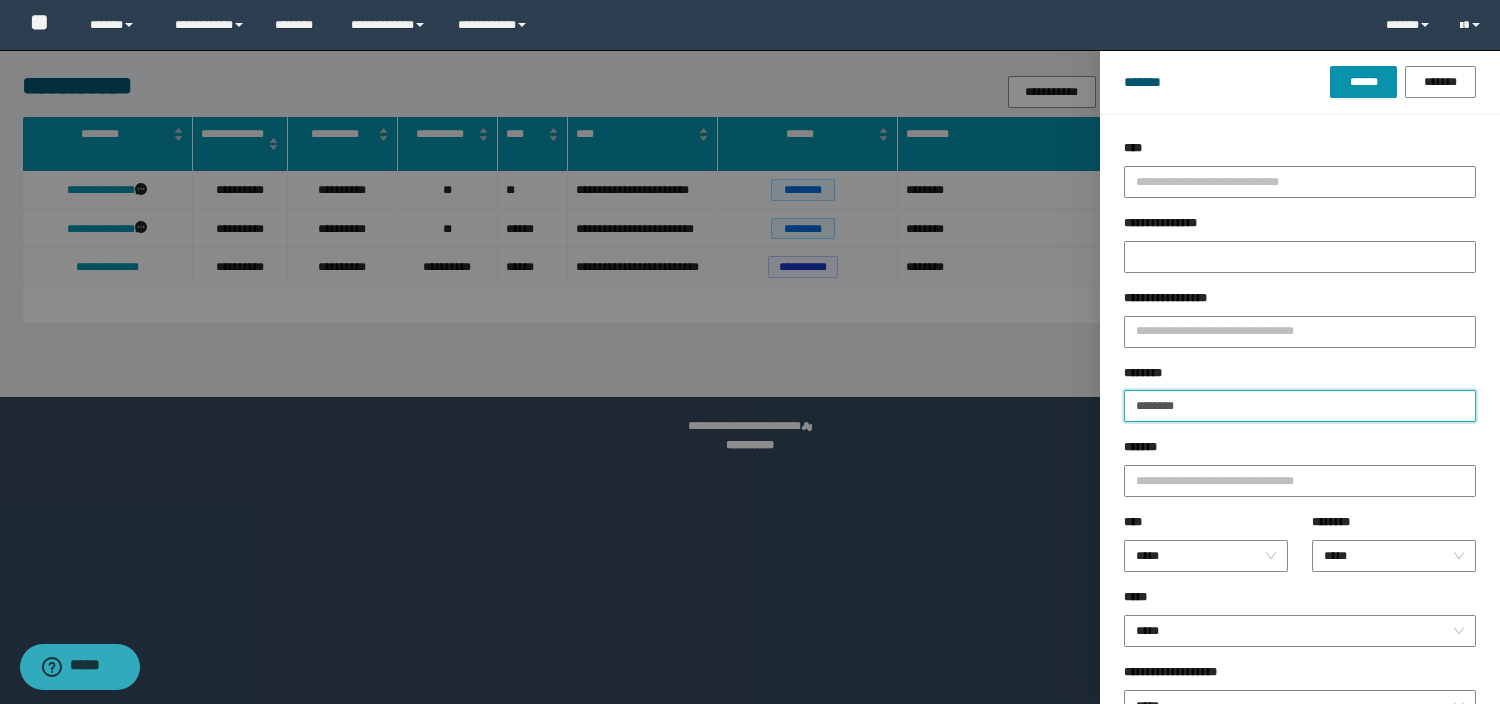 drag, startPoint x: 1192, startPoint y: 408, endPoint x: 1082, endPoint y: 409, distance: 110.00455 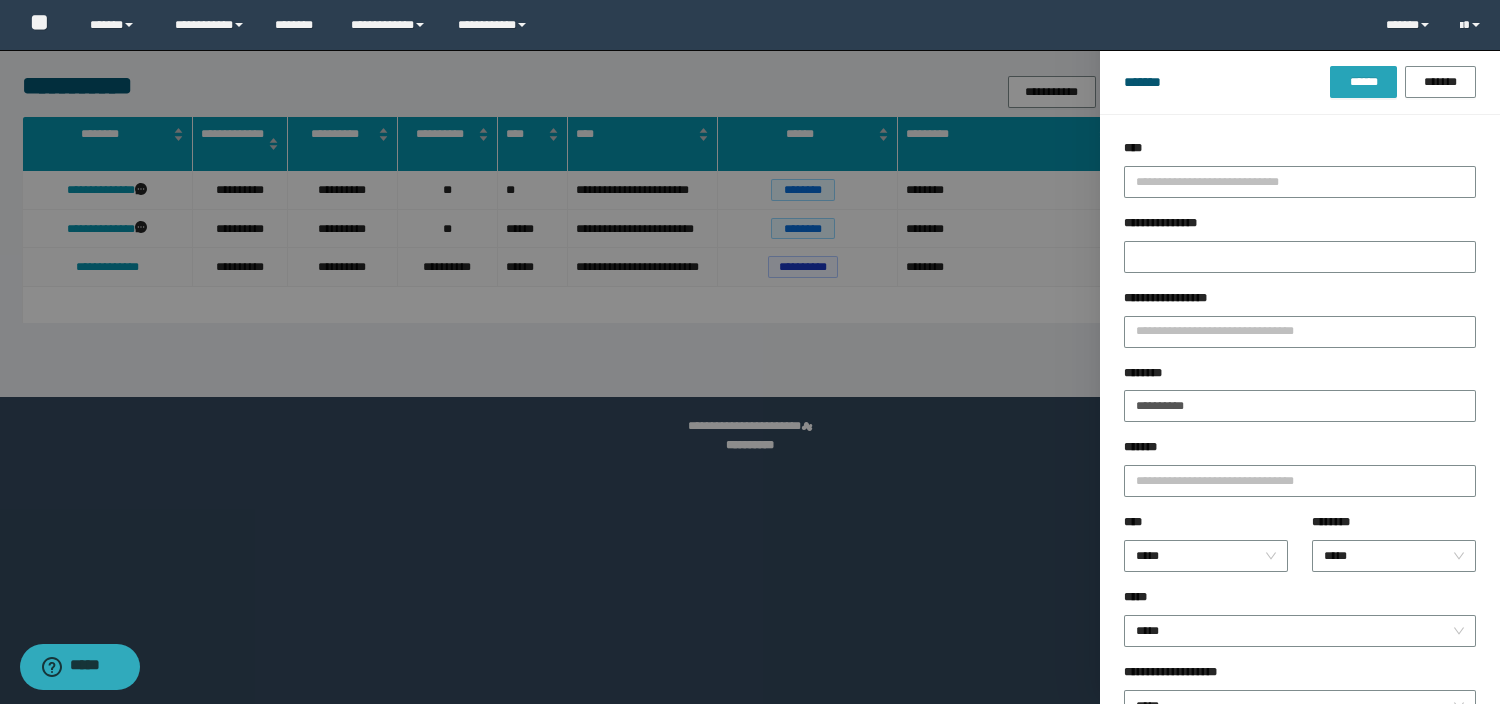 click on "******" at bounding box center [1363, 82] 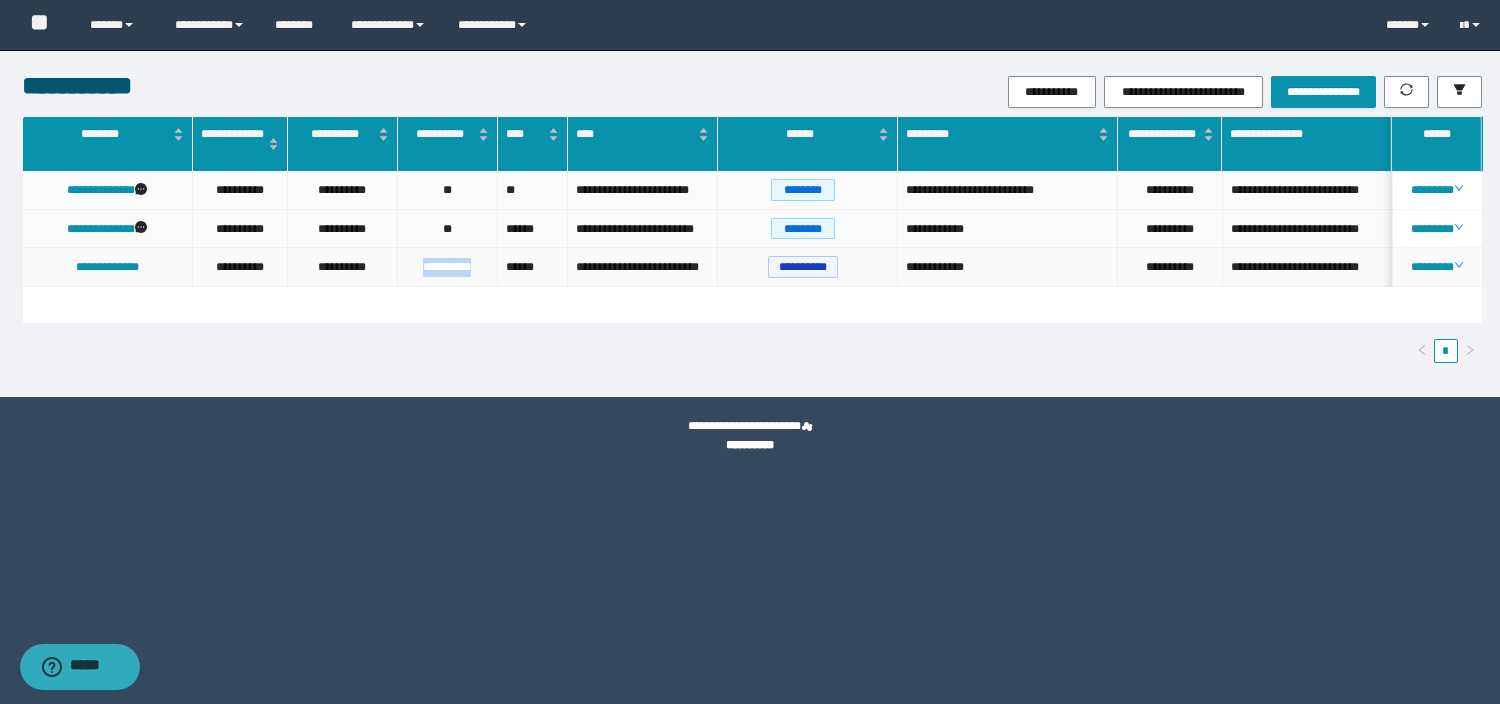 drag, startPoint x: 480, startPoint y: 266, endPoint x: 395, endPoint y: 263, distance: 85.052925 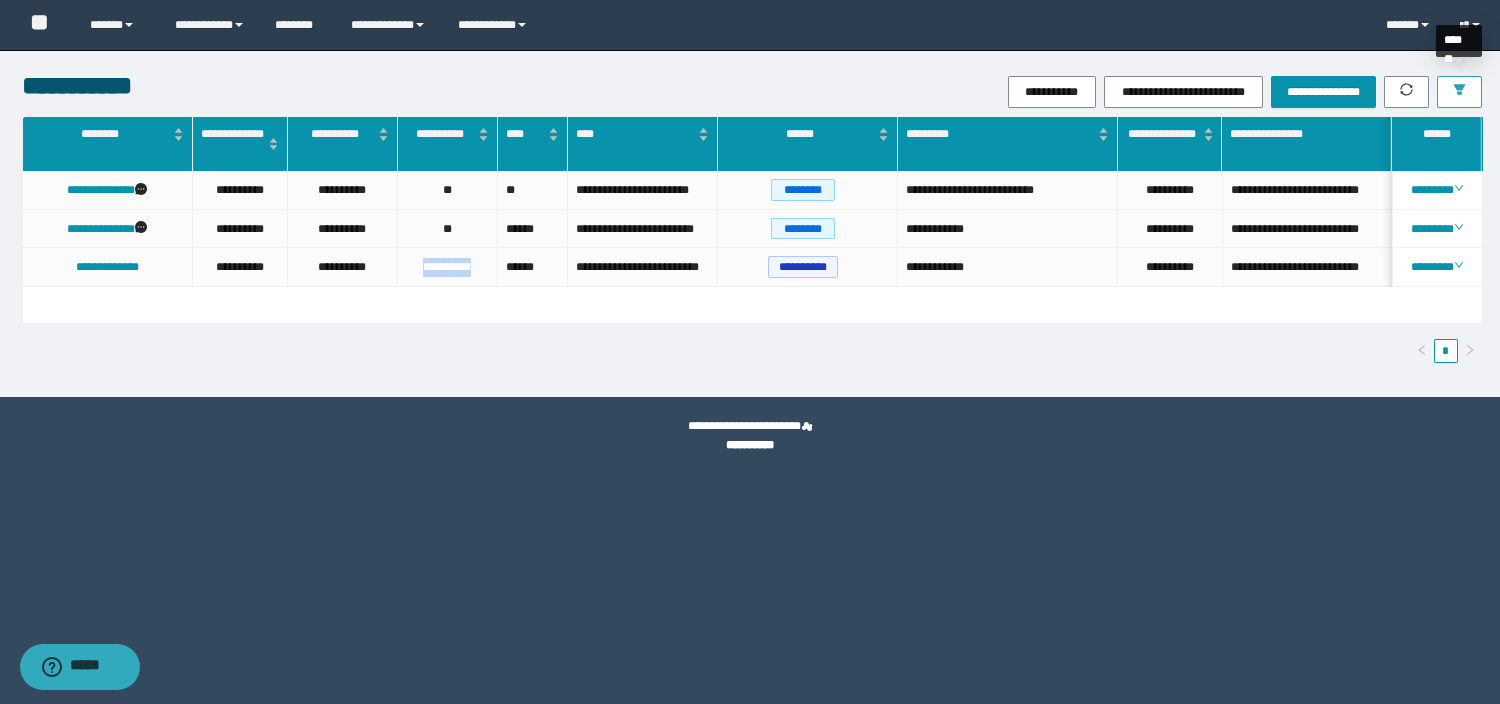 click at bounding box center (1459, 92) 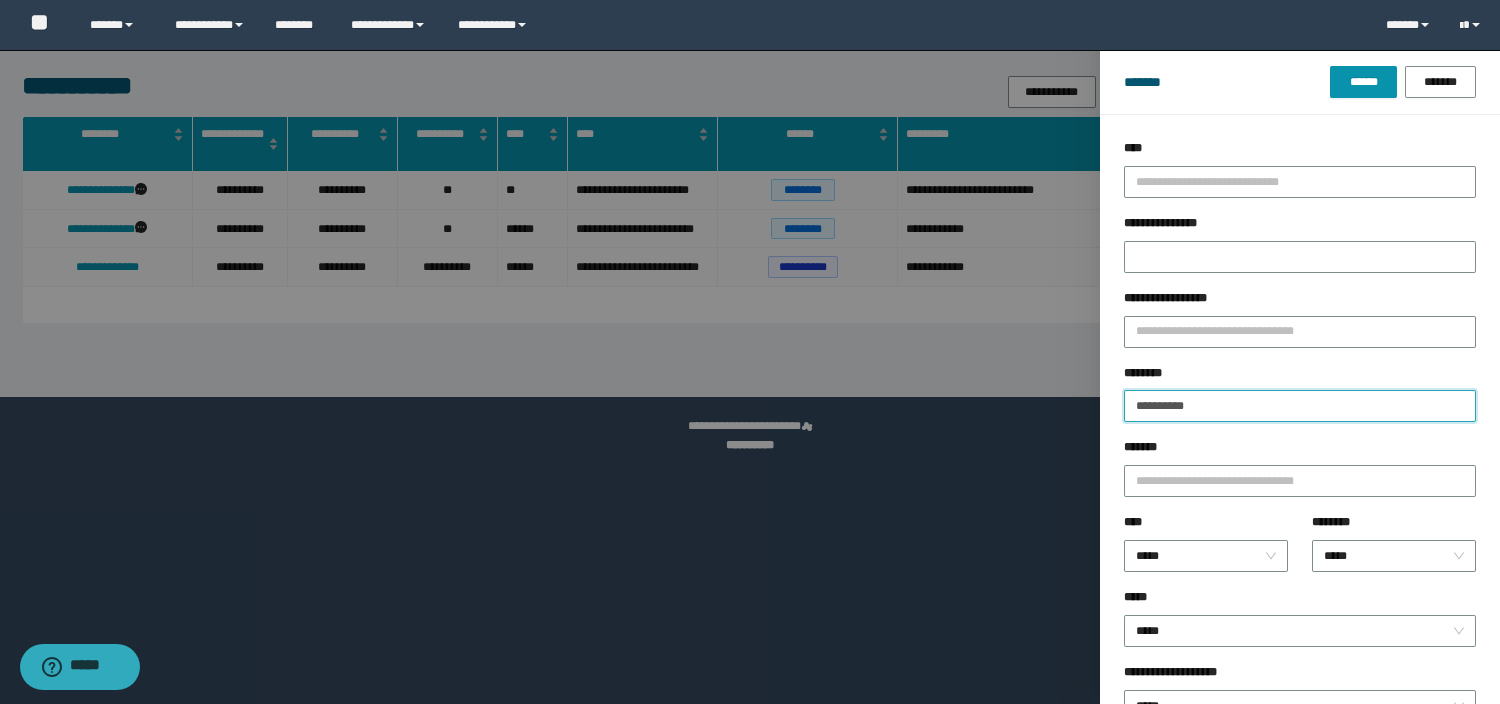 drag, startPoint x: 1208, startPoint y: 402, endPoint x: 849, endPoint y: 411, distance: 359.1128 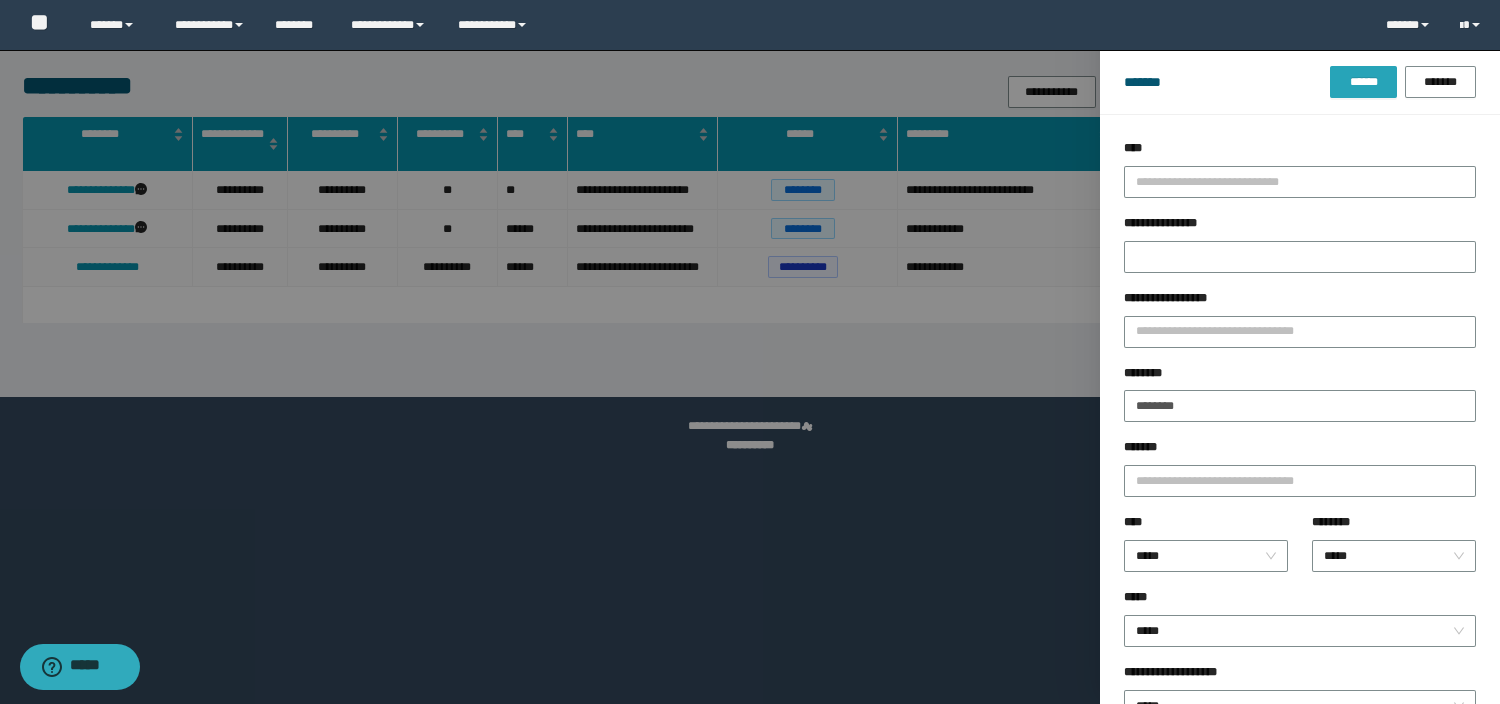 click on "******" at bounding box center (1363, 82) 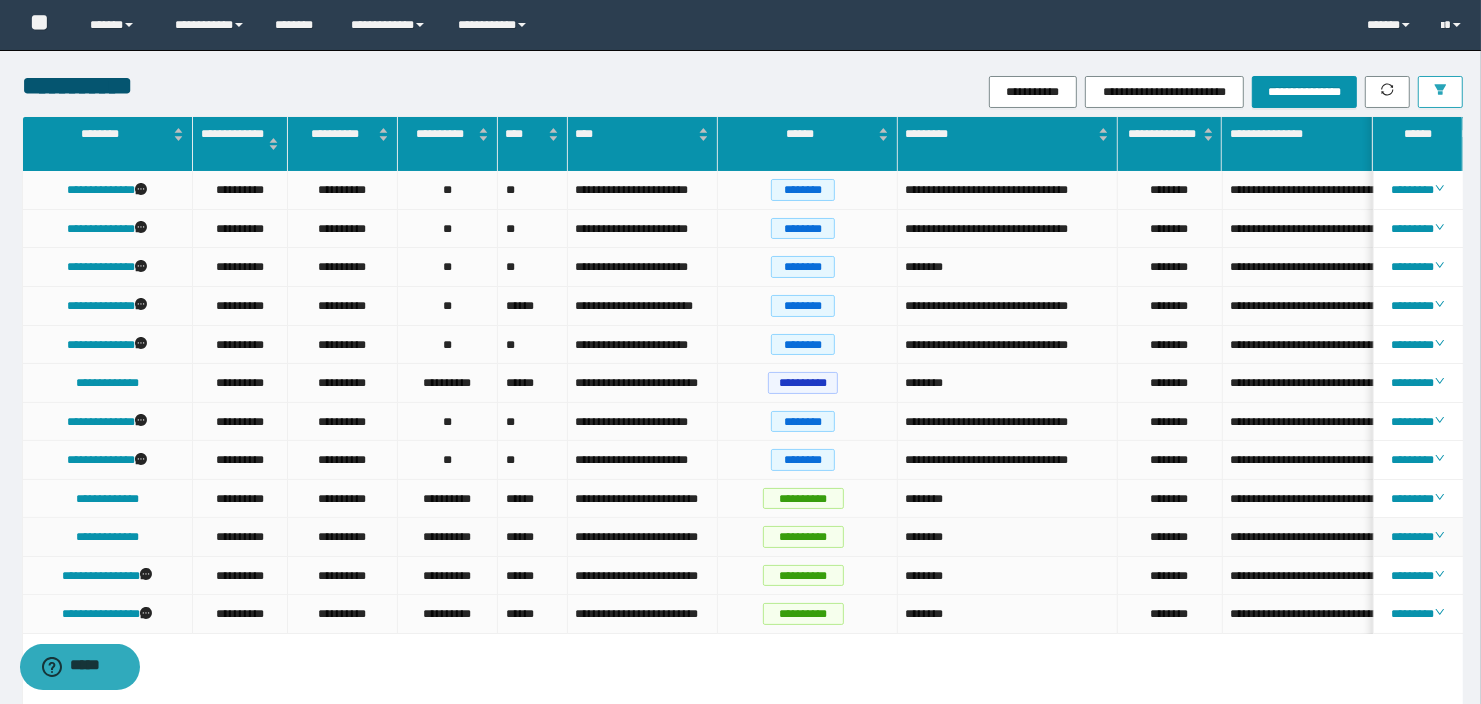 scroll, scrollTop: 124, scrollLeft: 0, axis: vertical 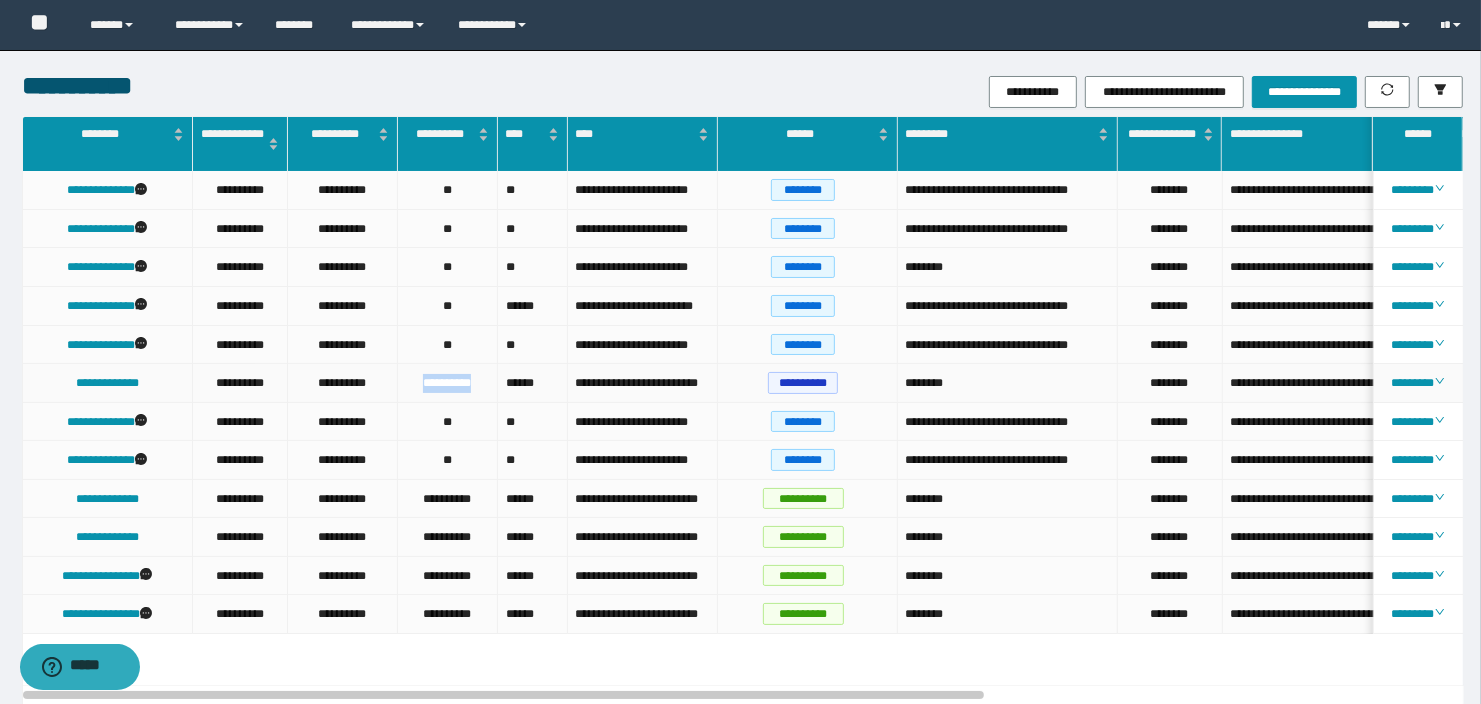drag, startPoint x: 416, startPoint y: 380, endPoint x: 495, endPoint y: 378, distance: 79.025314 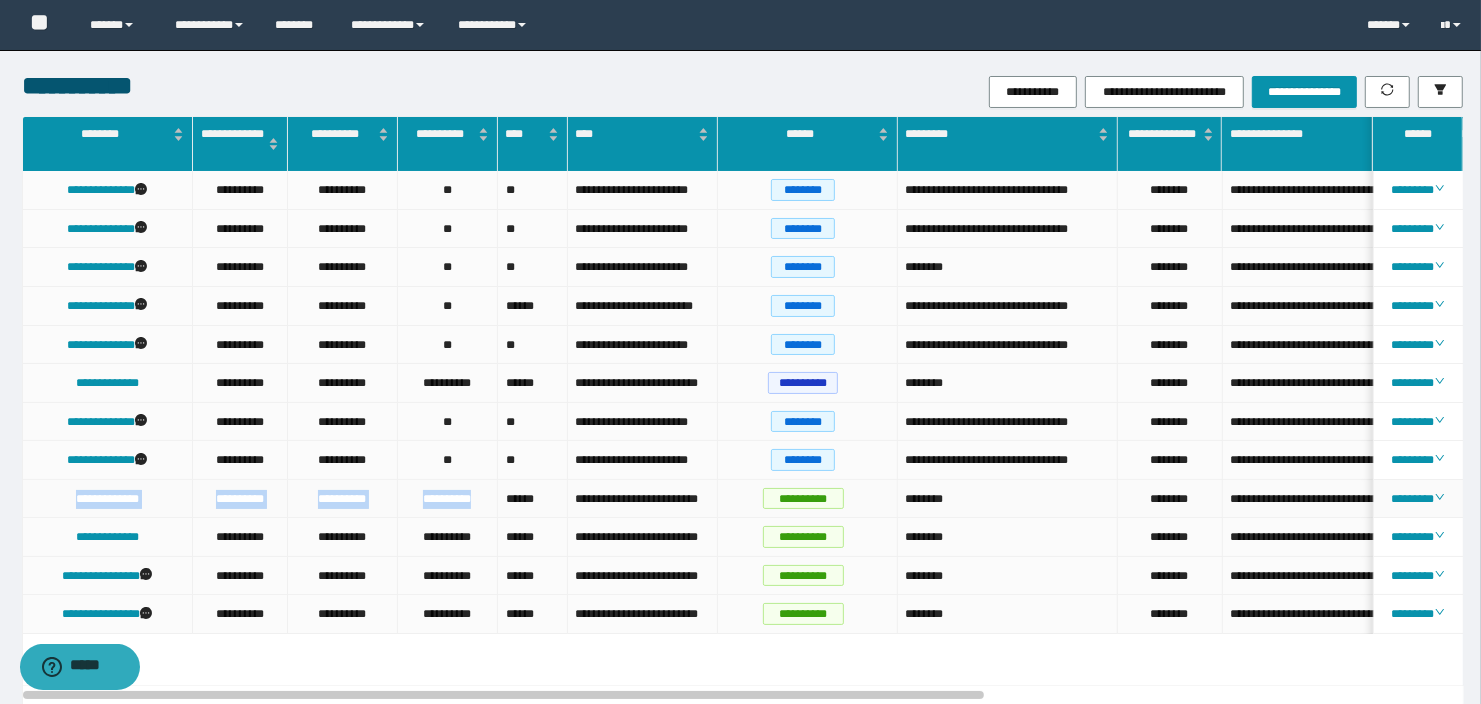drag, startPoint x: 484, startPoint y: 514, endPoint x: 53, endPoint y: 528, distance: 431.22733 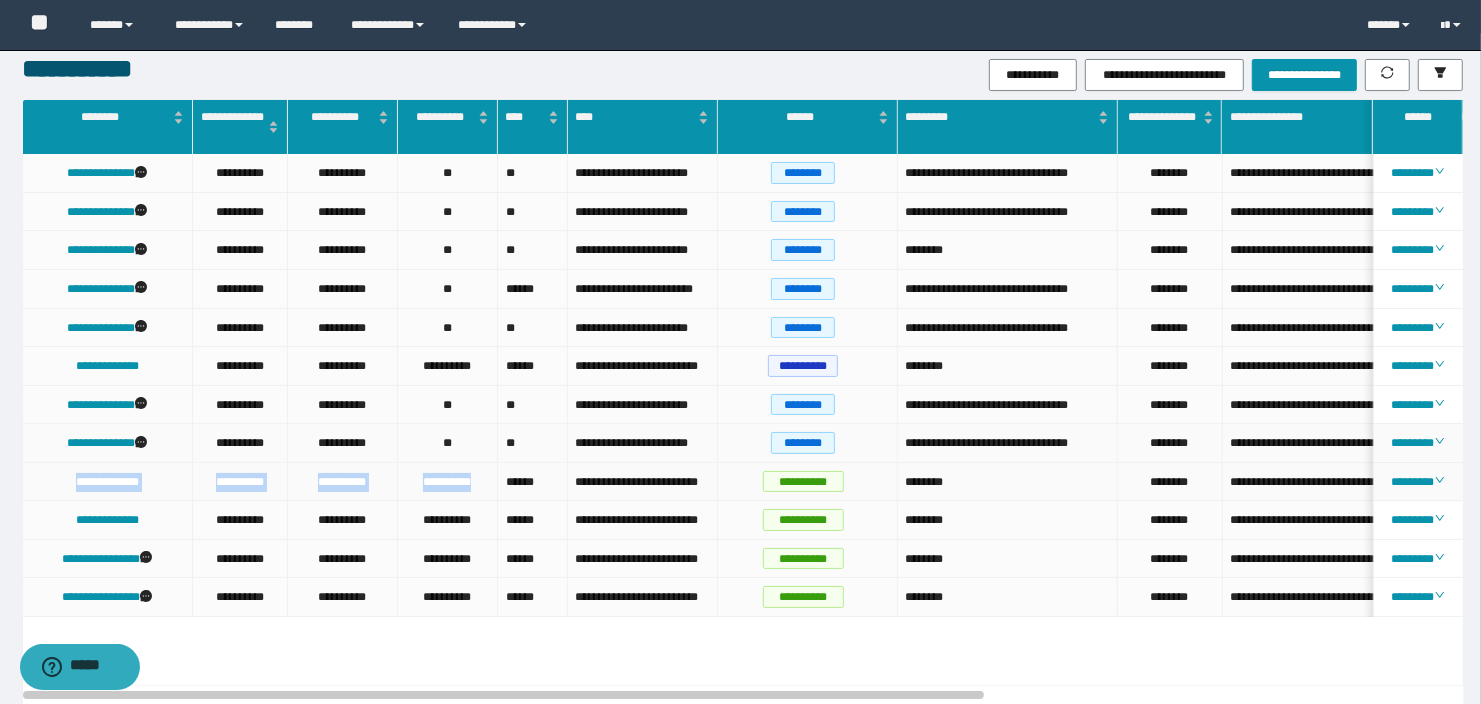 scroll, scrollTop: 124, scrollLeft: 0, axis: vertical 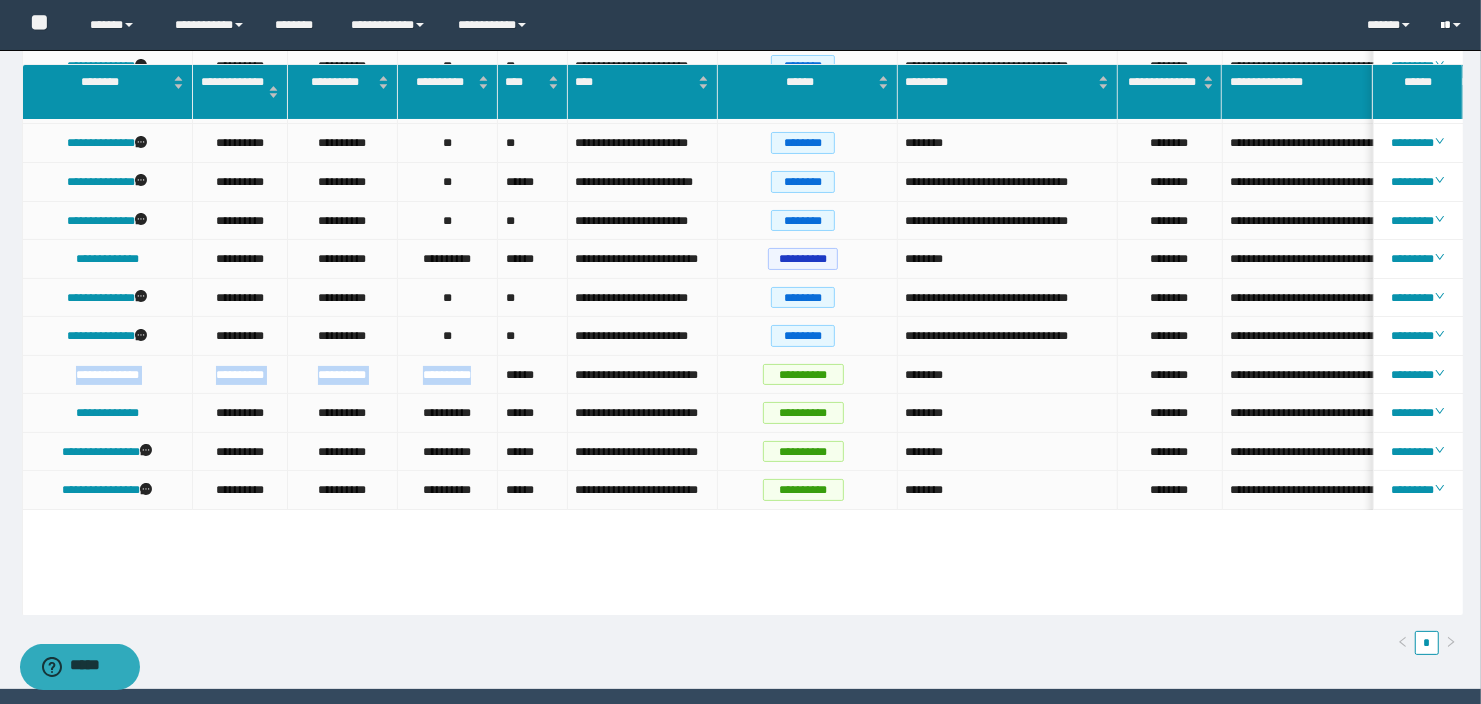 click at bounding box center (1453, 25) 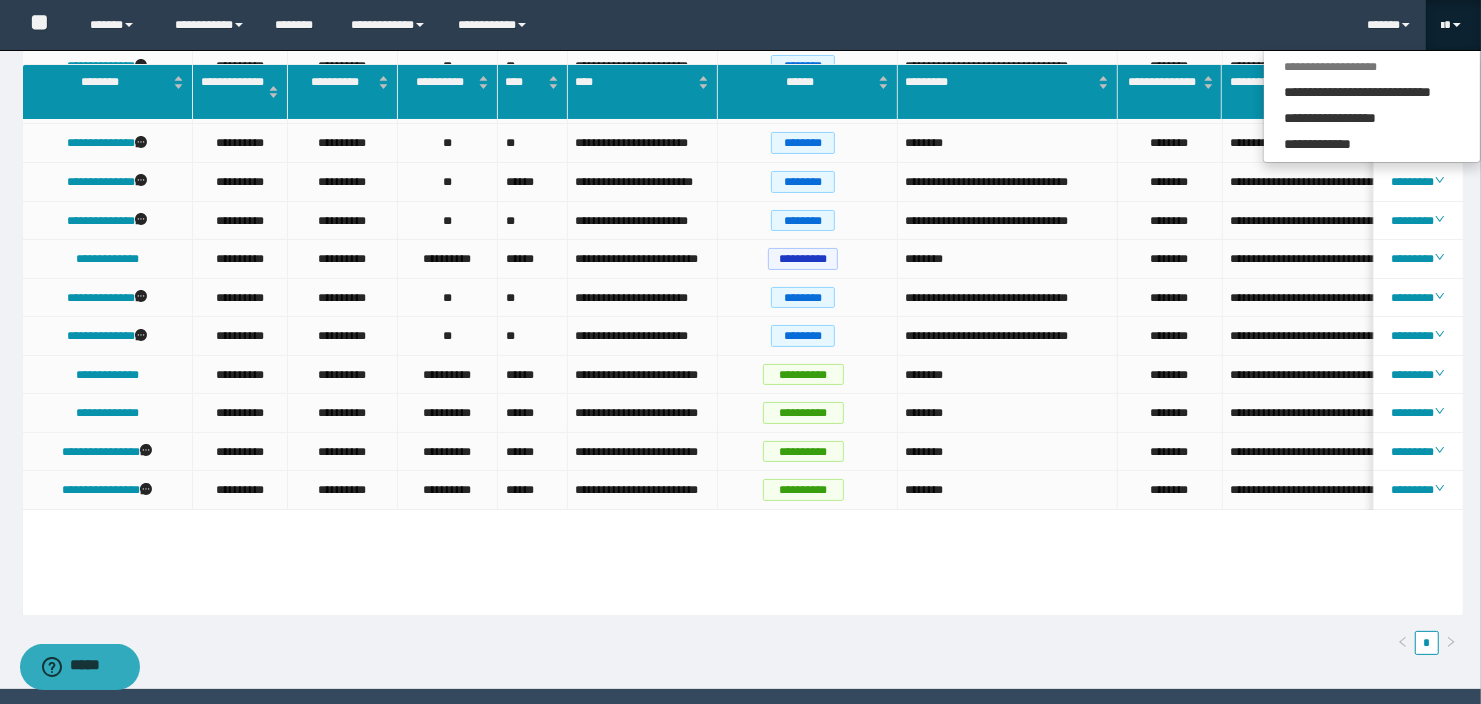 click on "[FIRST] [LAST]
[STREET]
[CITY]
[STATE]
[ZIP]
[EMAIL]
[PHONE]
[SSN]" at bounding box center [740, 25] 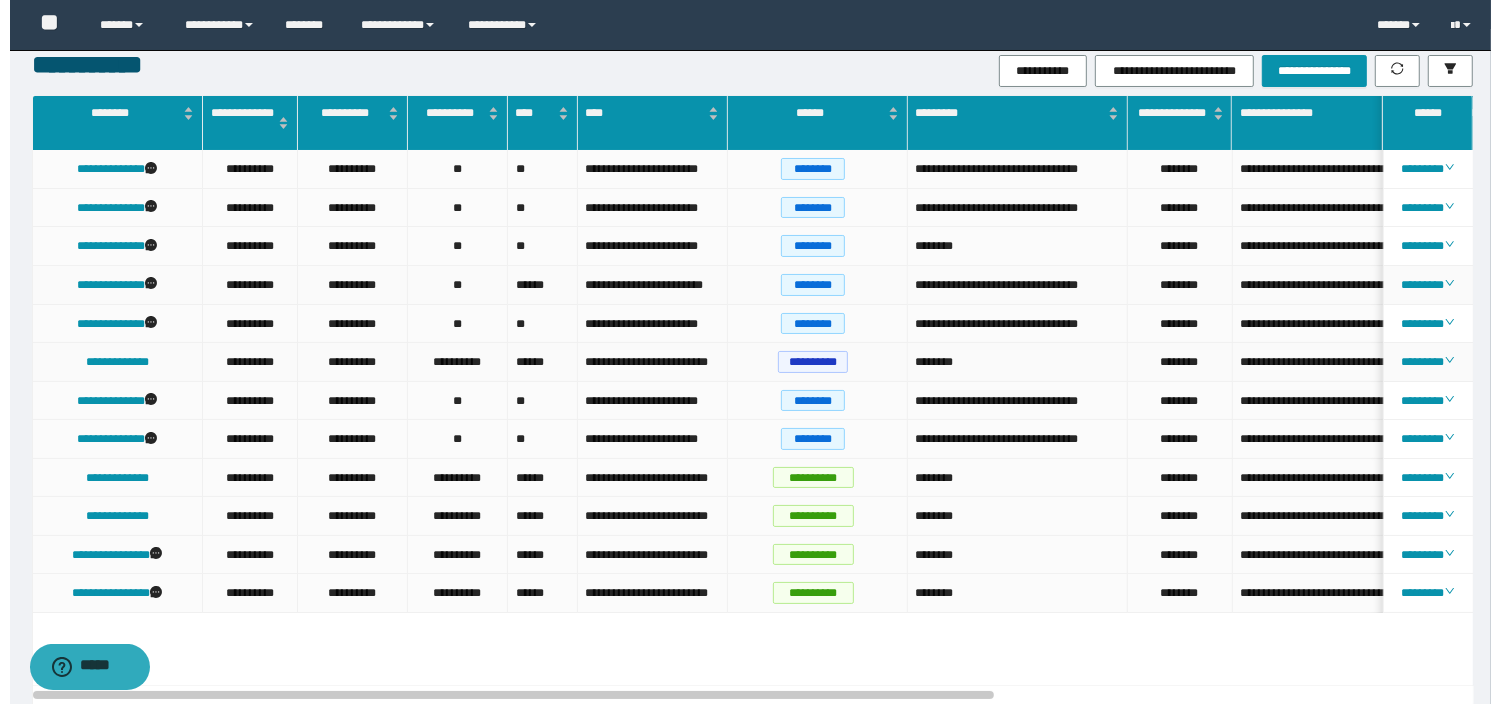 scroll, scrollTop: 0, scrollLeft: 0, axis: both 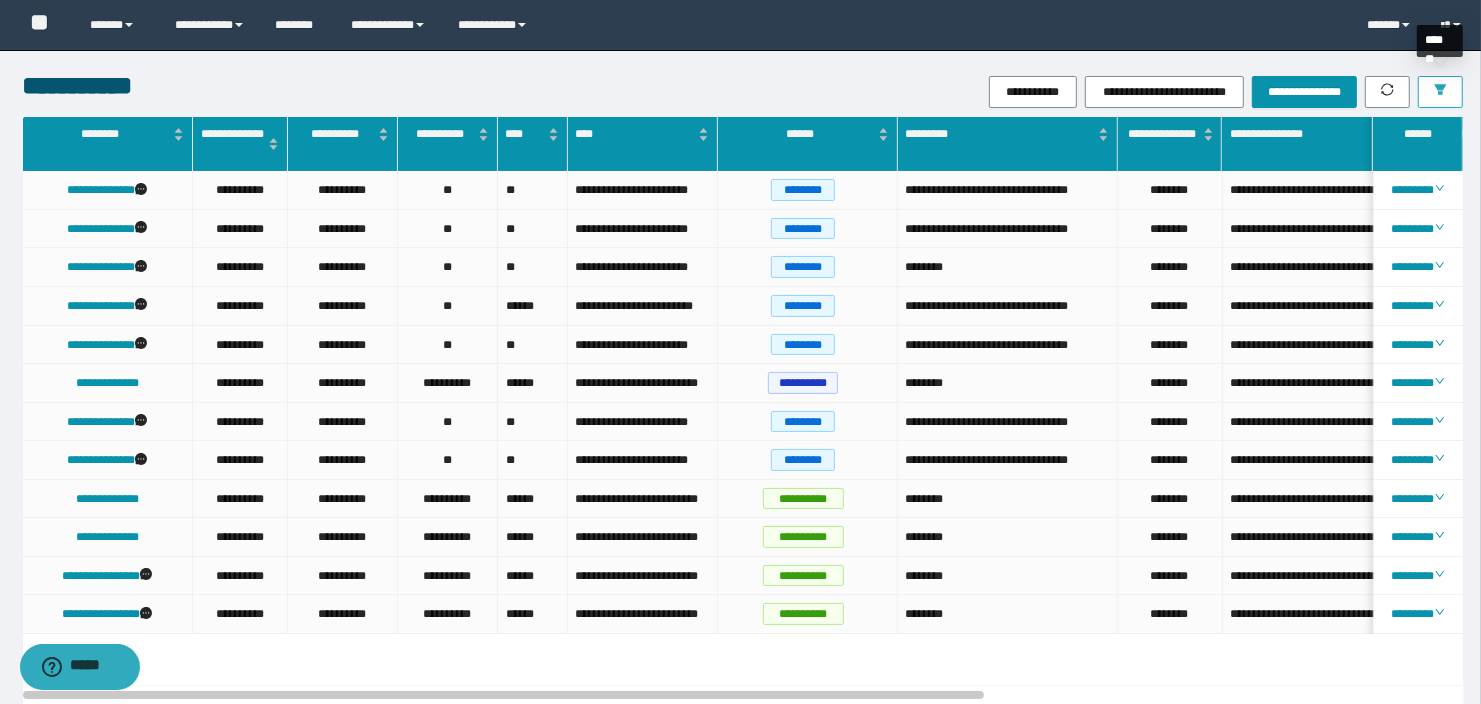 click 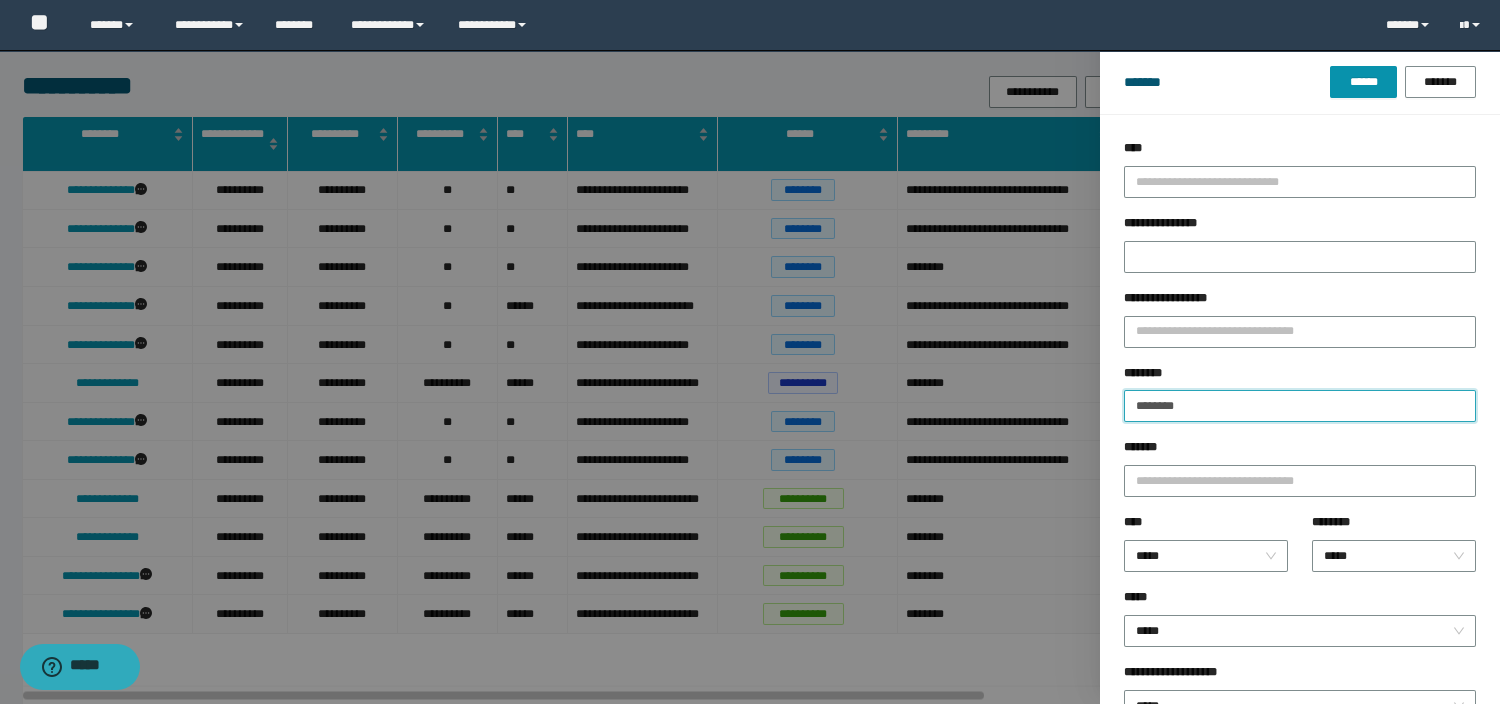 drag, startPoint x: 1235, startPoint y: 402, endPoint x: 954, endPoint y: 404, distance: 281.0071 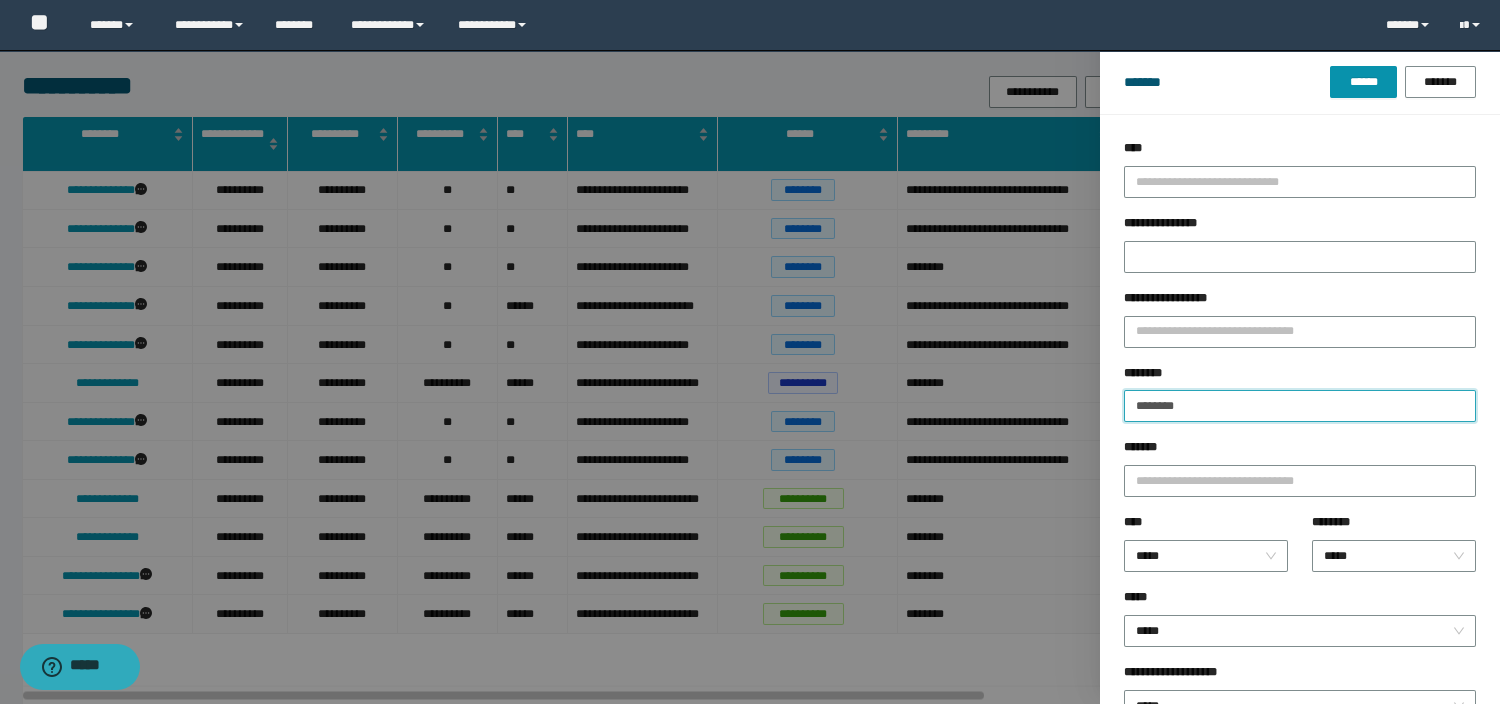 paste on "**" 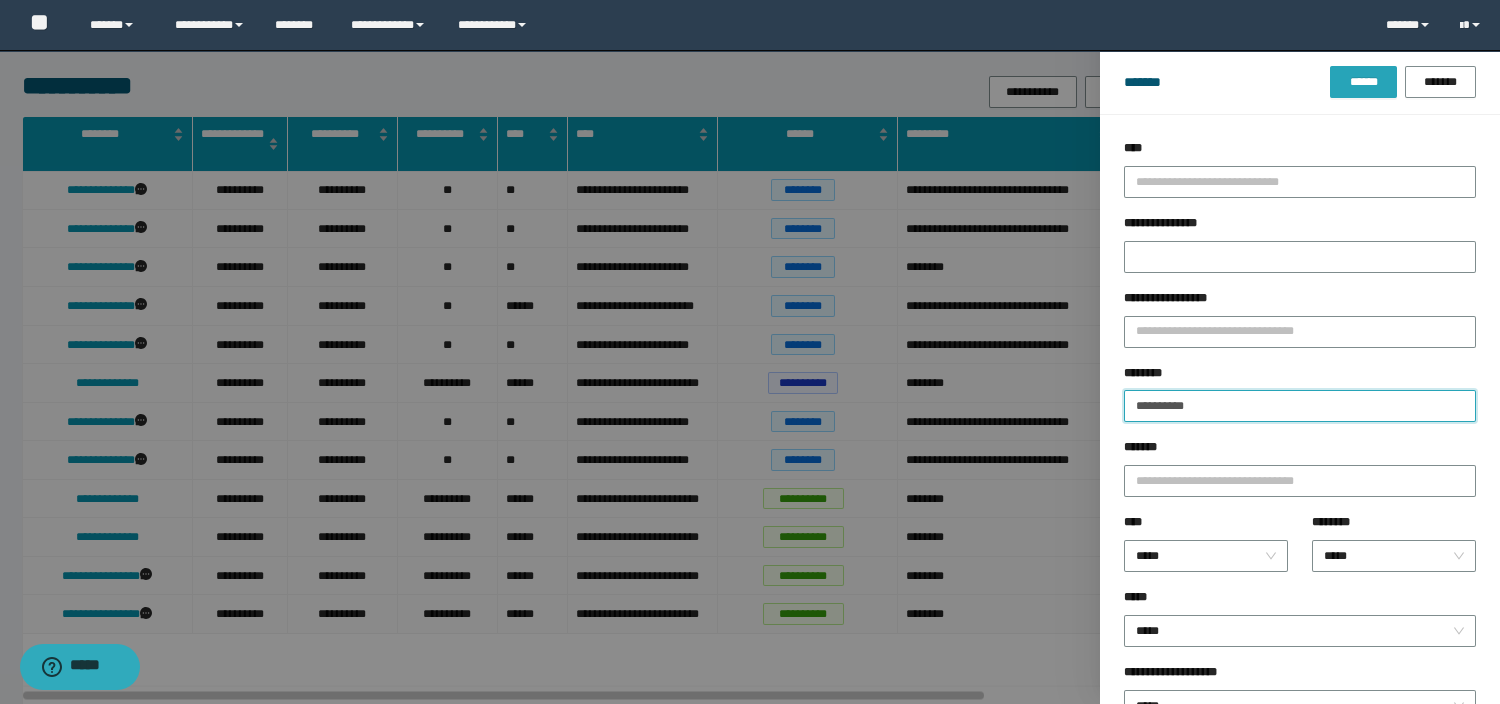 type on "**********" 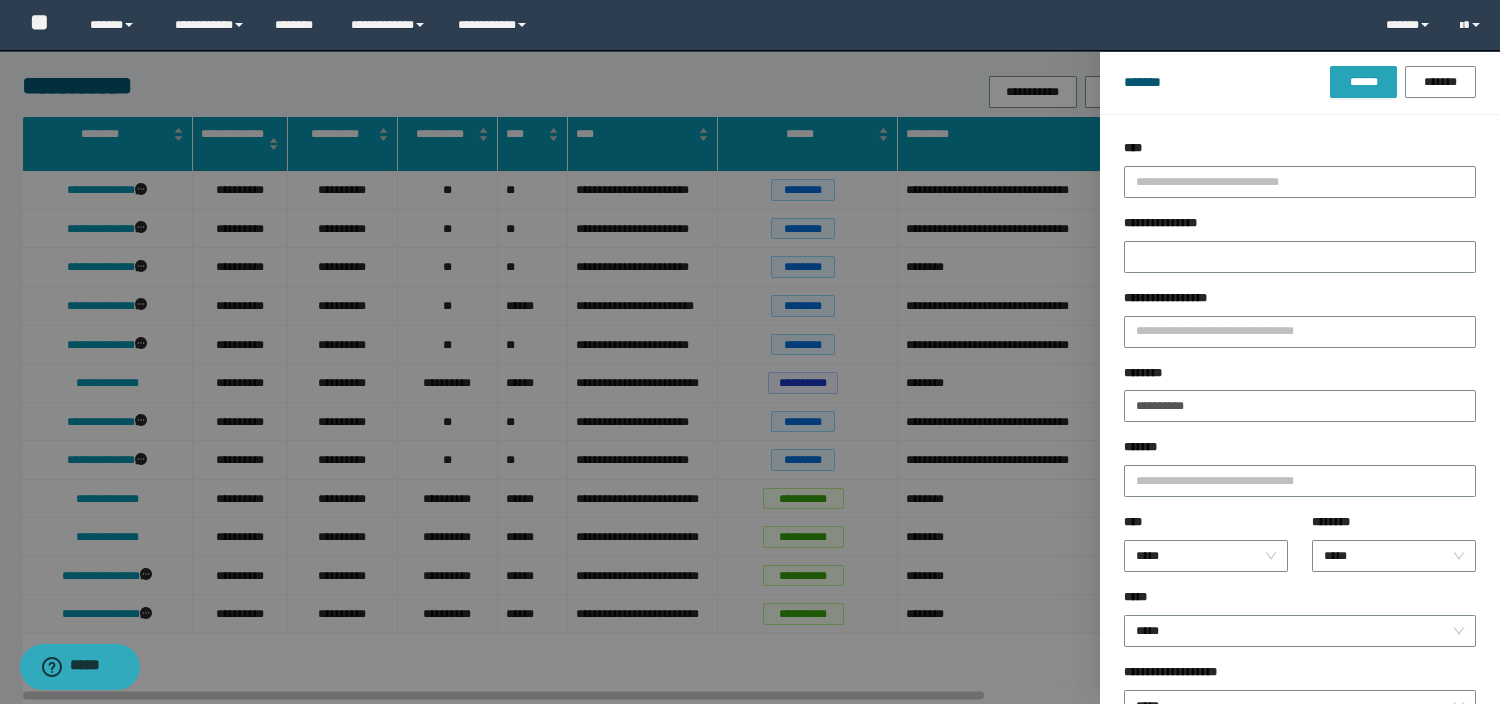 click on "******" at bounding box center [1363, 82] 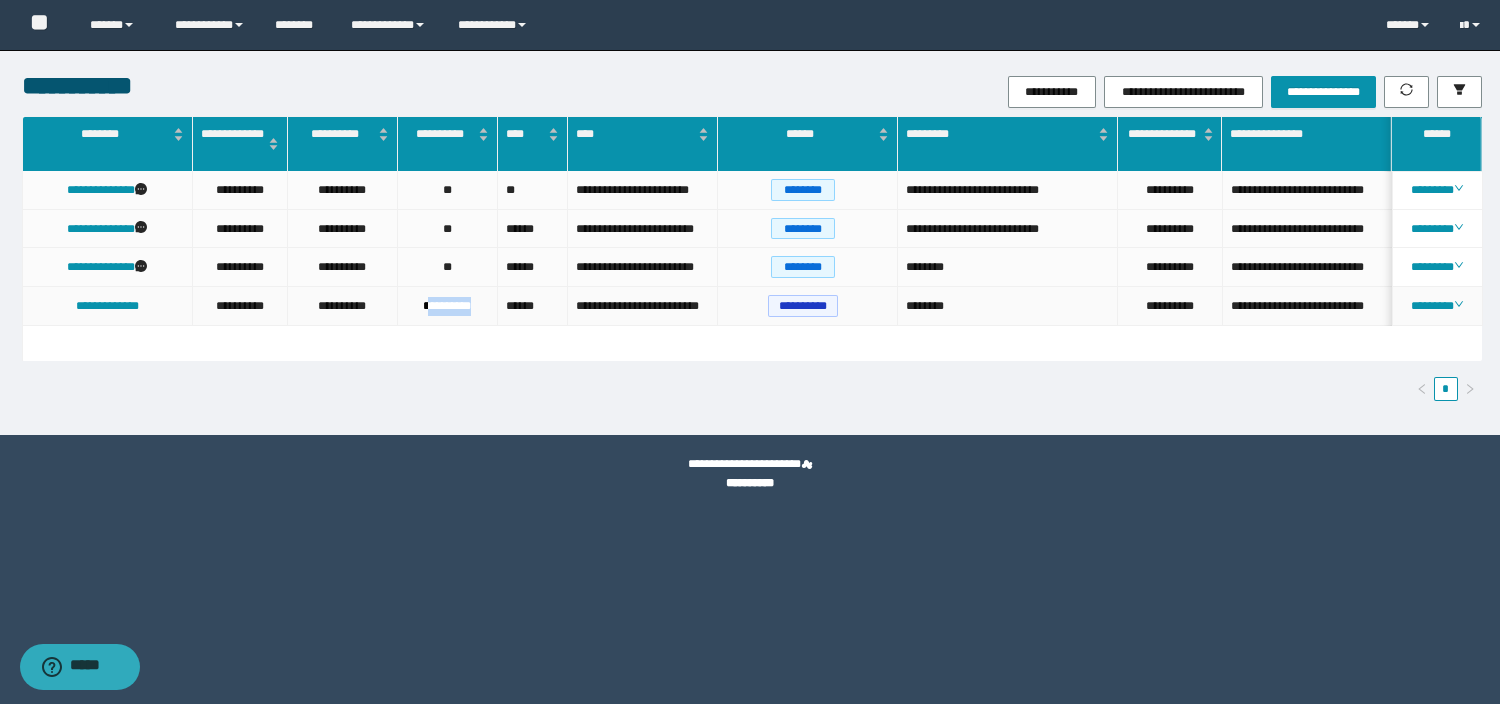 drag, startPoint x: 484, startPoint y: 307, endPoint x: 367, endPoint y: 613, distance: 327.60495 